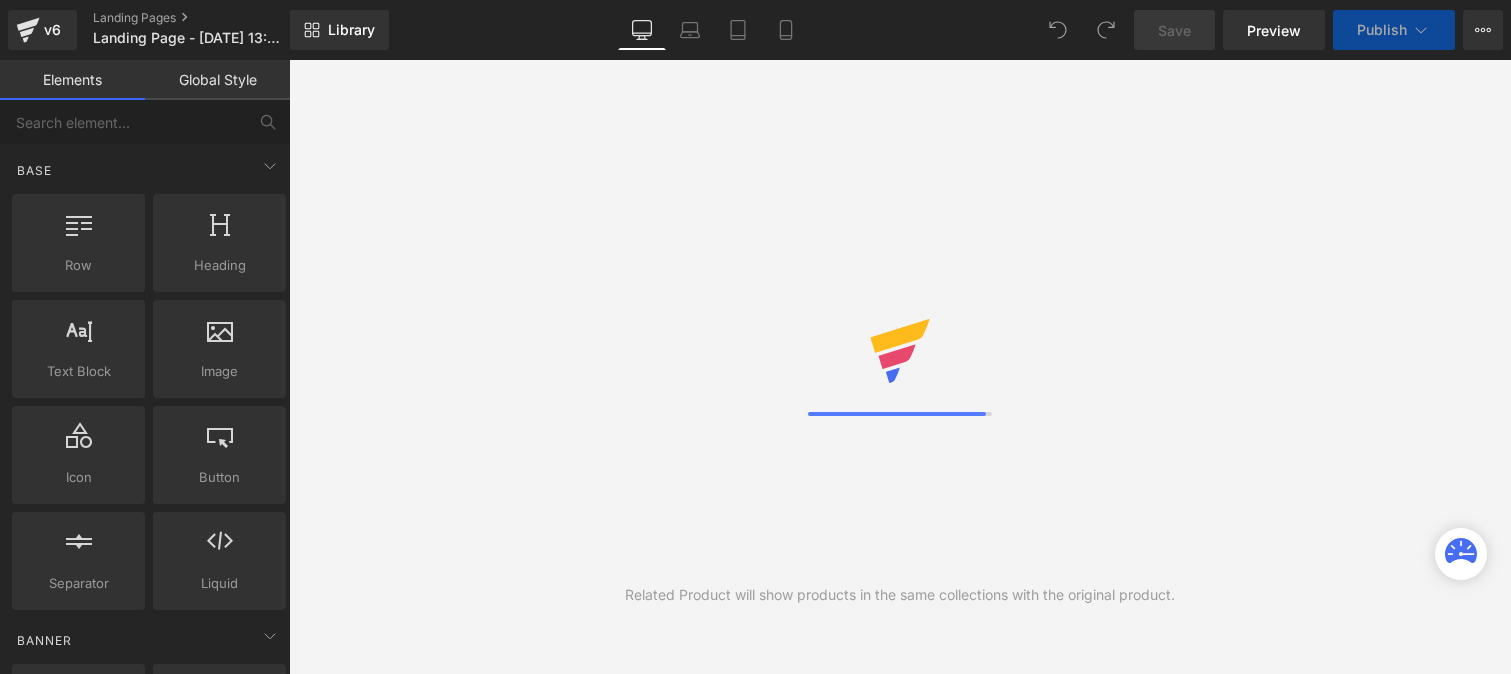scroll, scrollTop: 0, scrollLeft: 0, axis: both 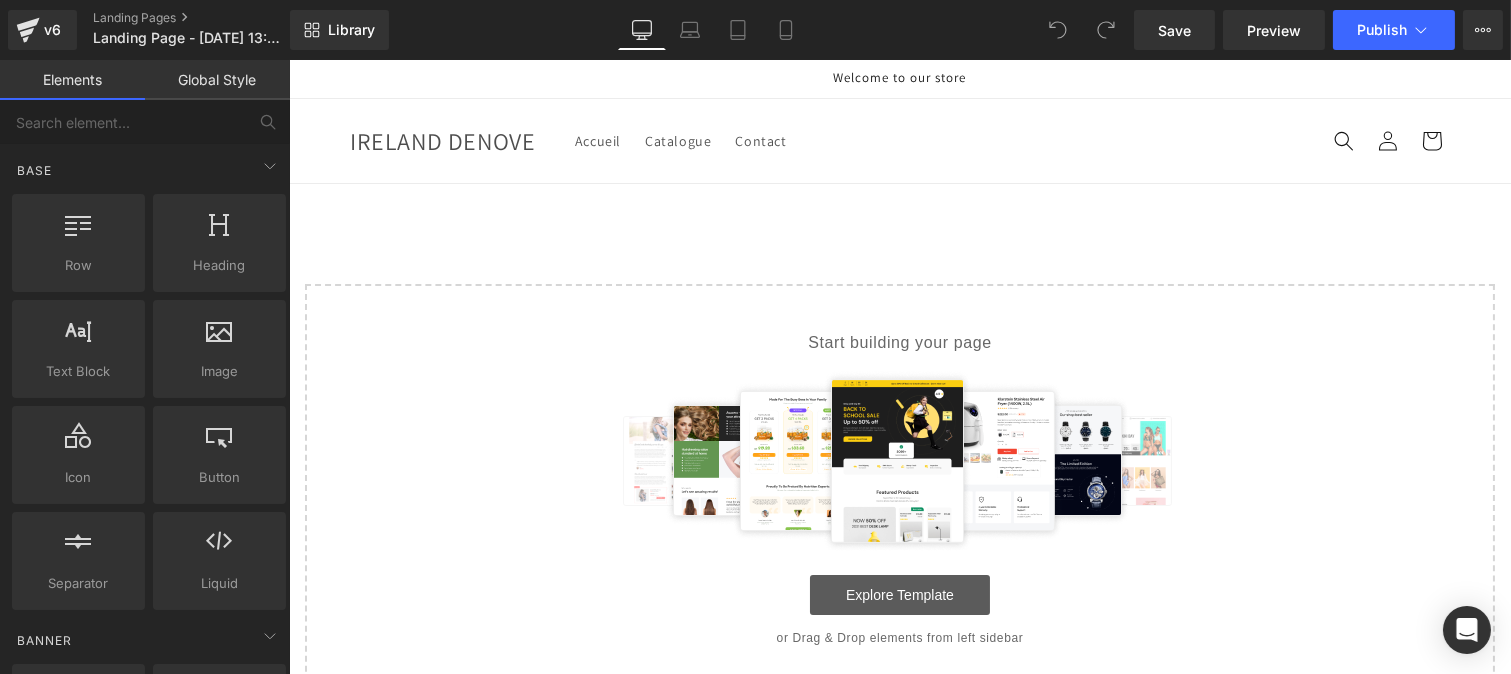 click on "Explore Template" at bounding box center (899, 595) 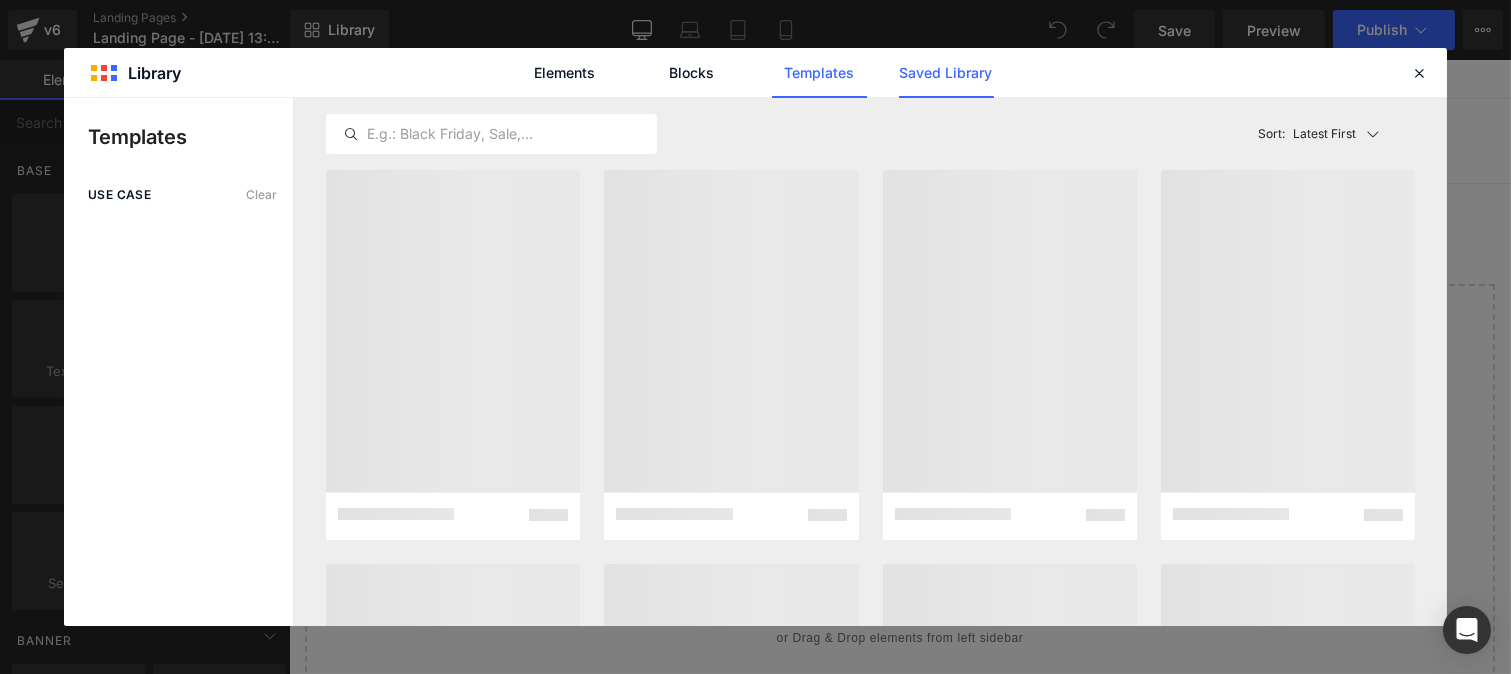 click on "Saved Library" 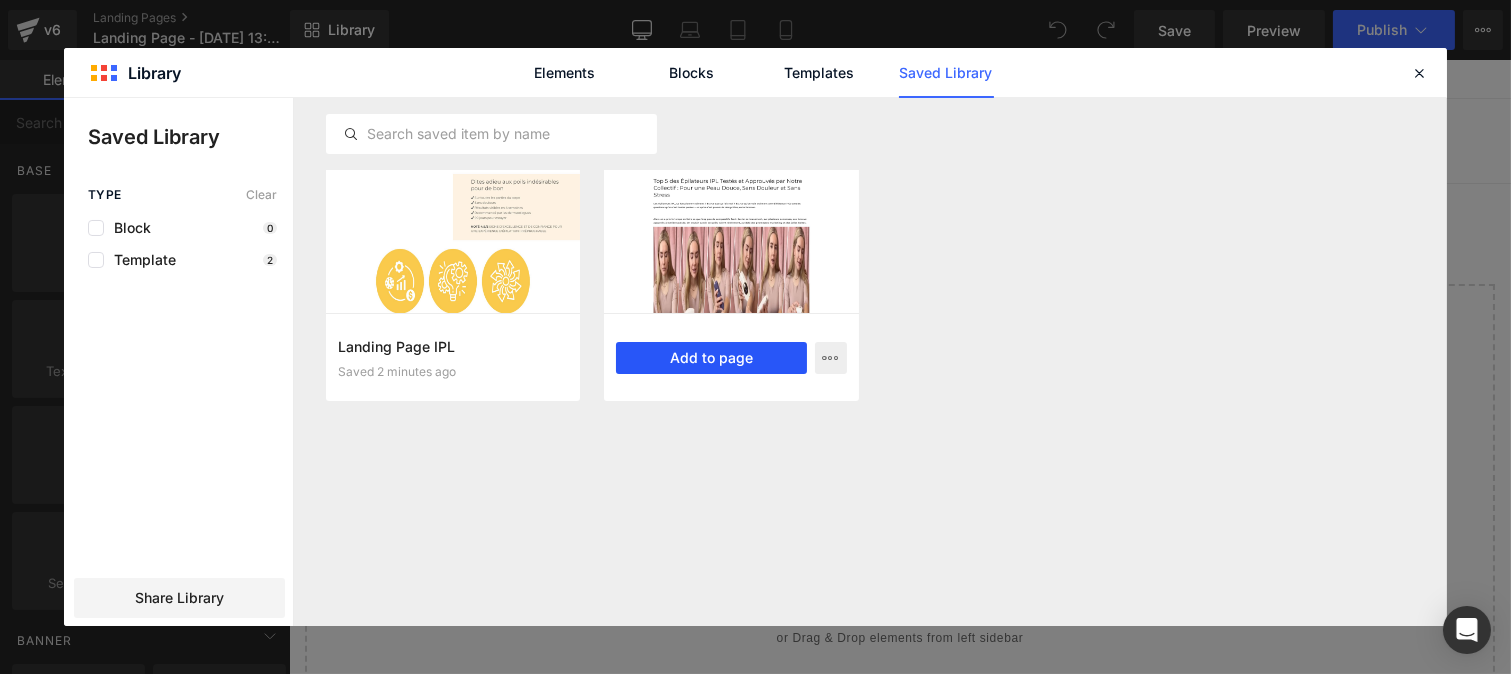 click on "Add to page" at bounding box center [711, 358] 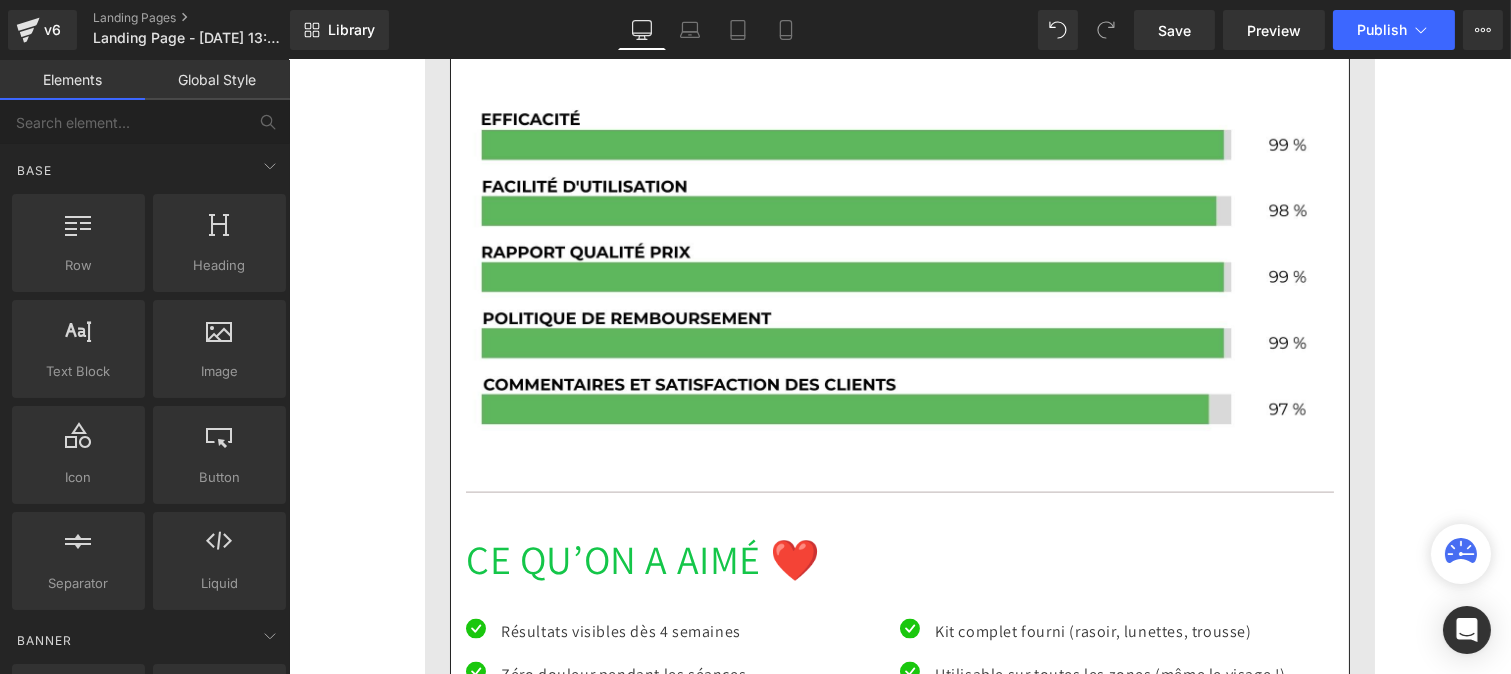 scroll, scrollTop: 5003, scrollLeft: 0, axis: vertical 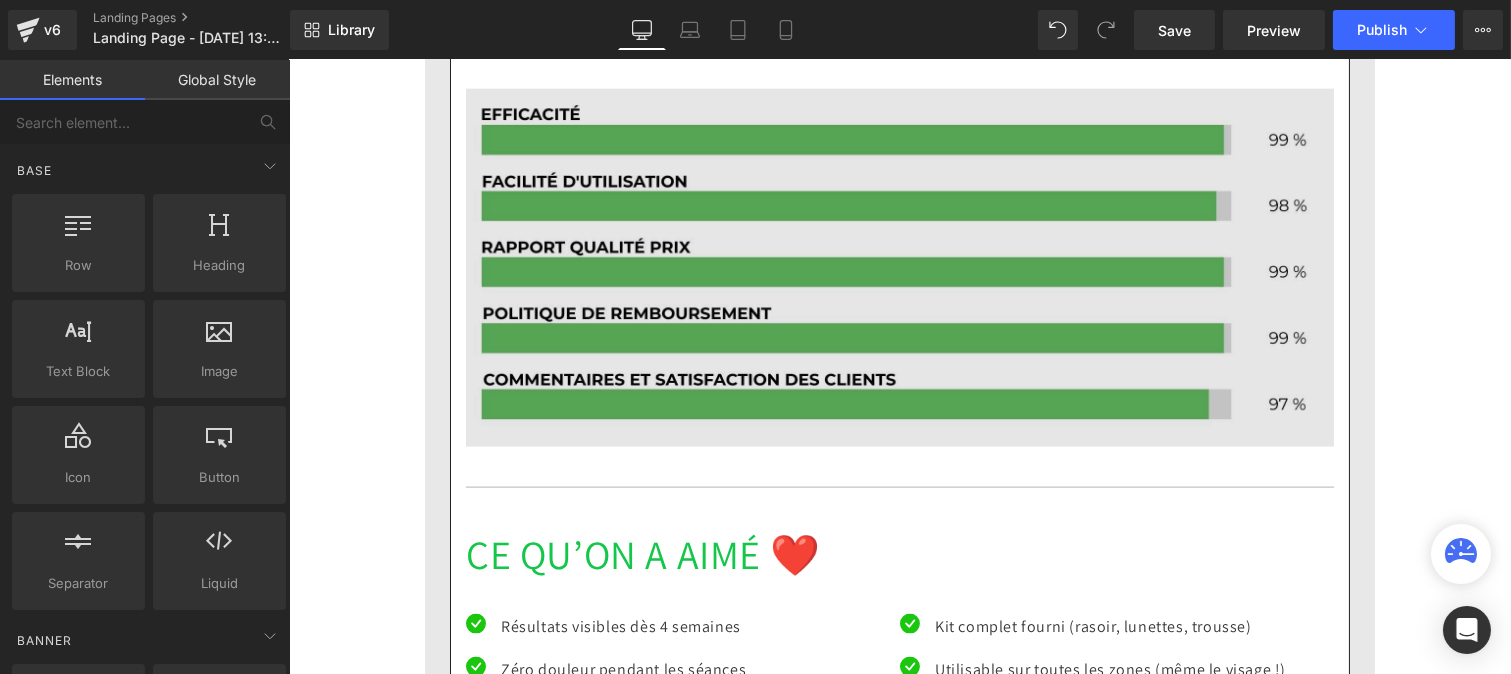 click at bounding box center (899, 253) 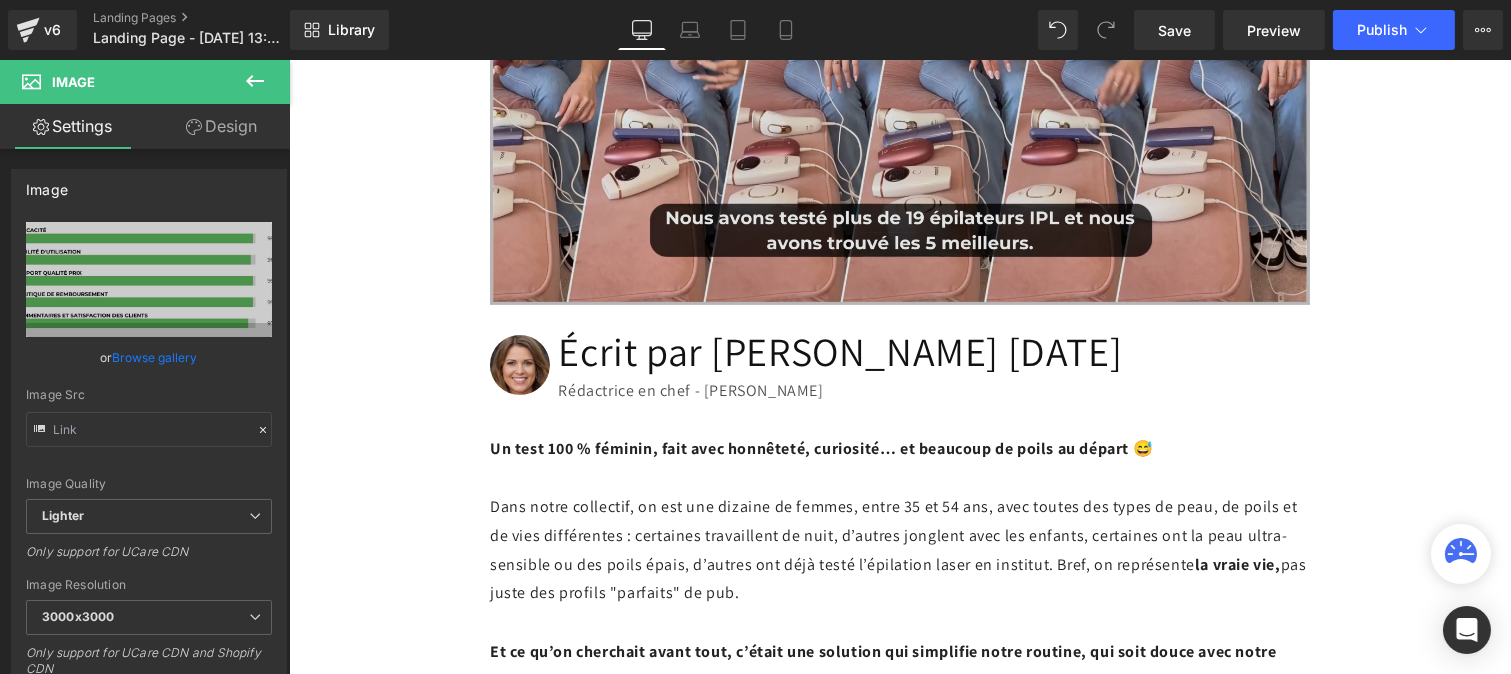 scroll, scrollTop: 458, scrollLeft: 0, axis: vertical 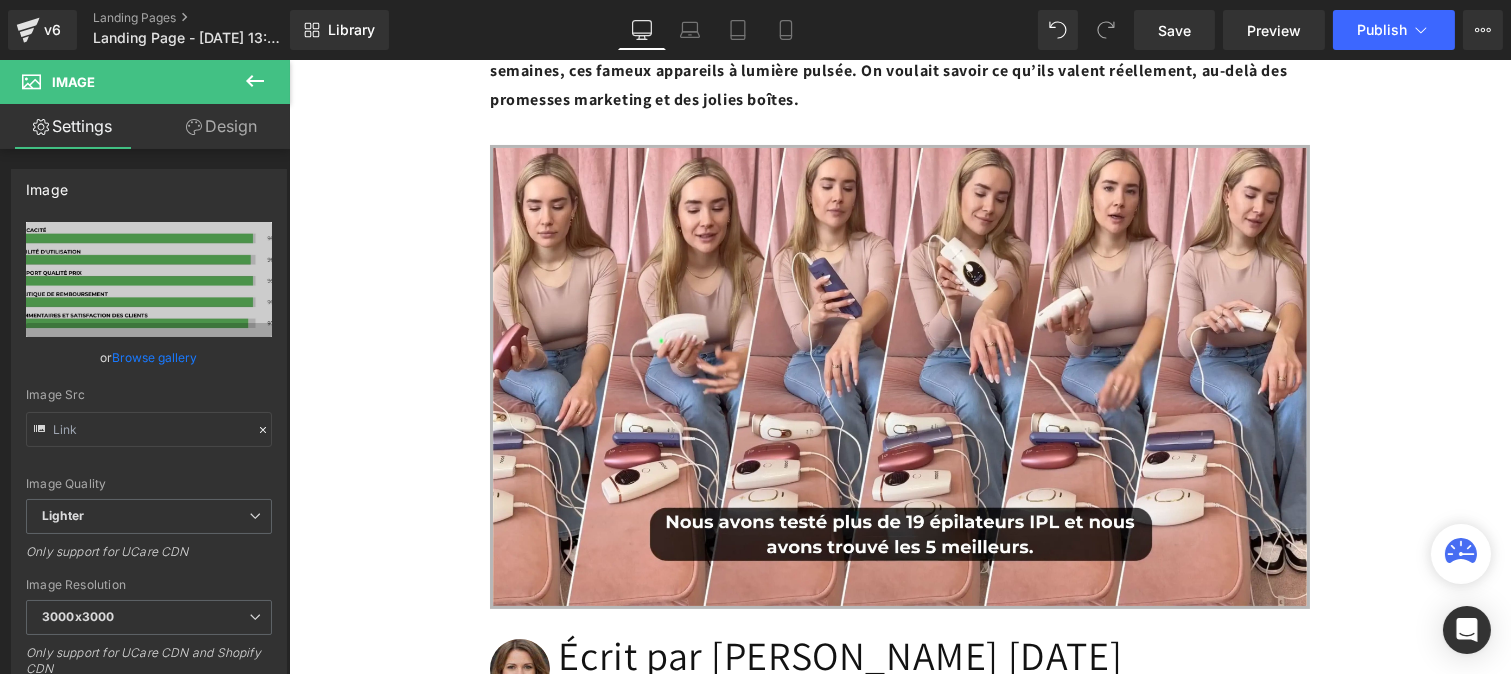 click 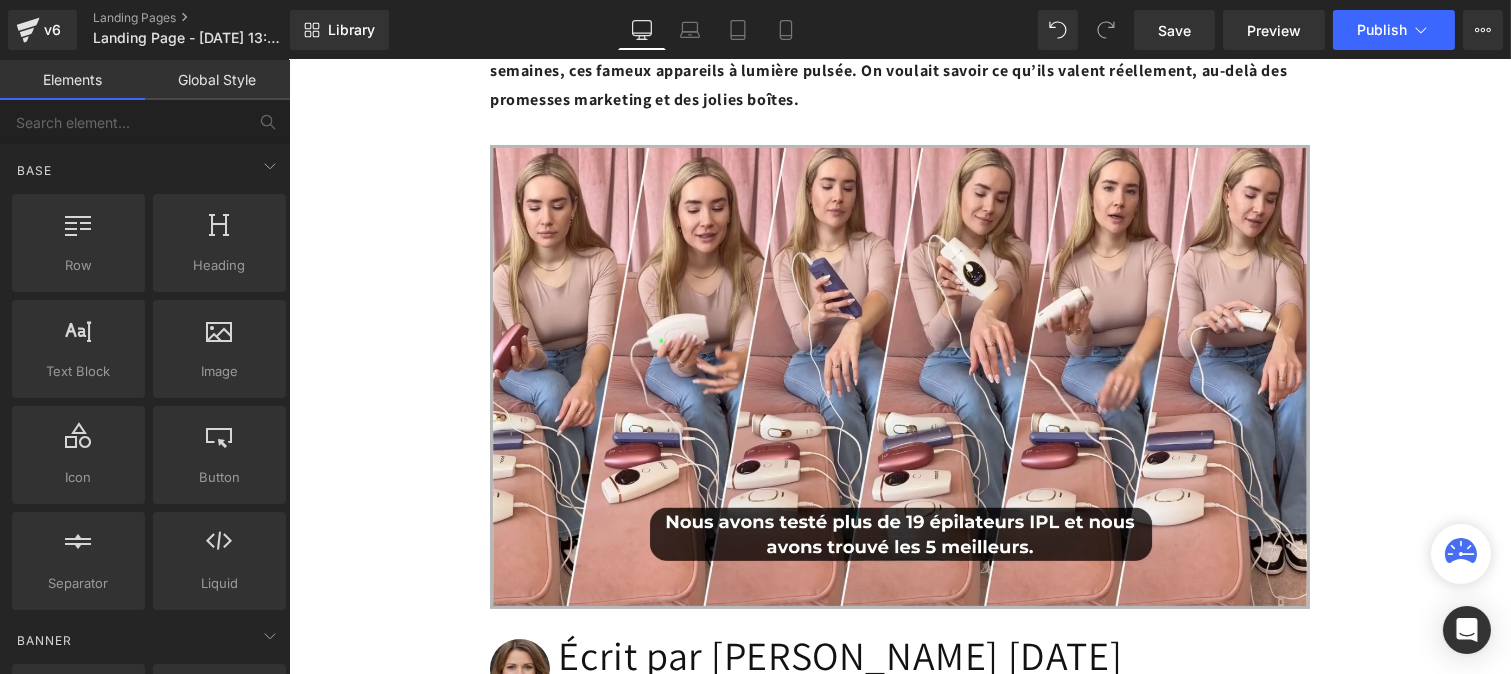 click on "Global Style" at bounding box center (217, 80) 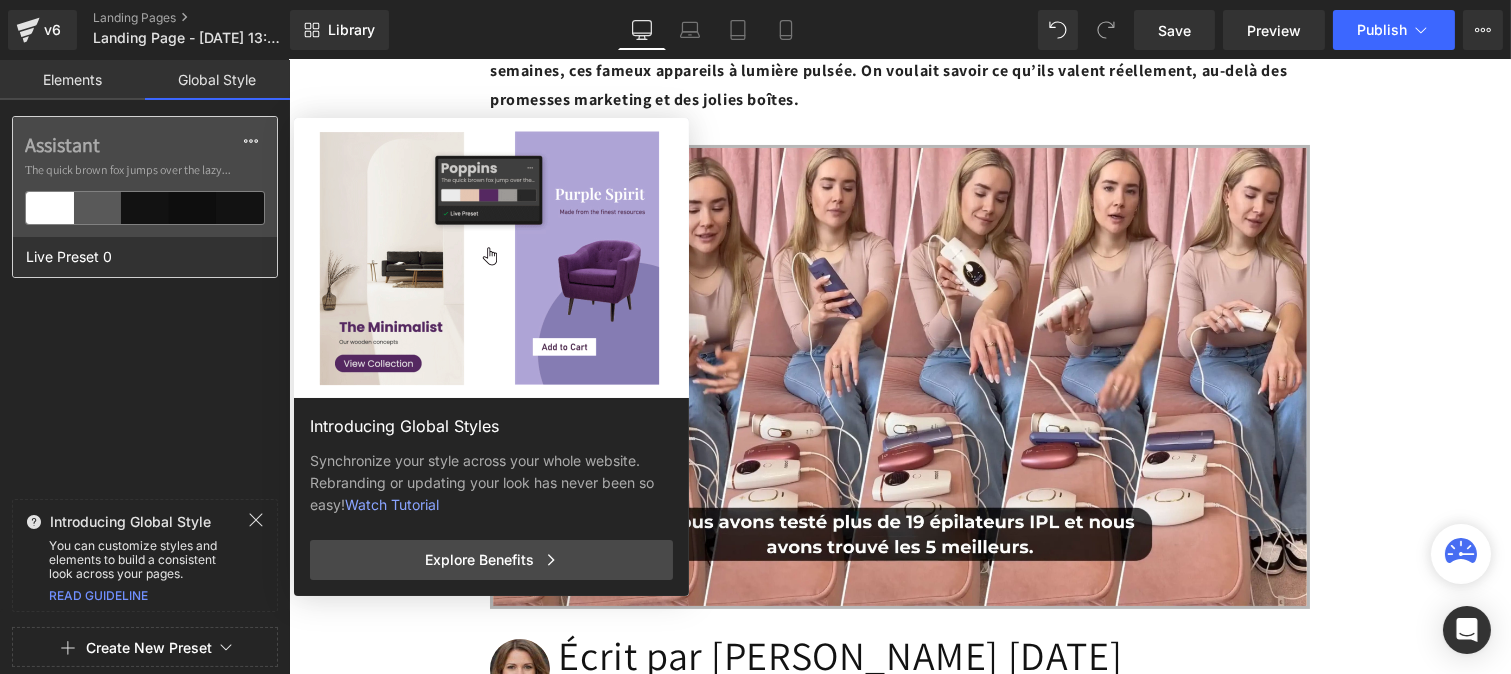 click on "The quick brown fox jumps over the lazy..." at bounding box center (145, 170) 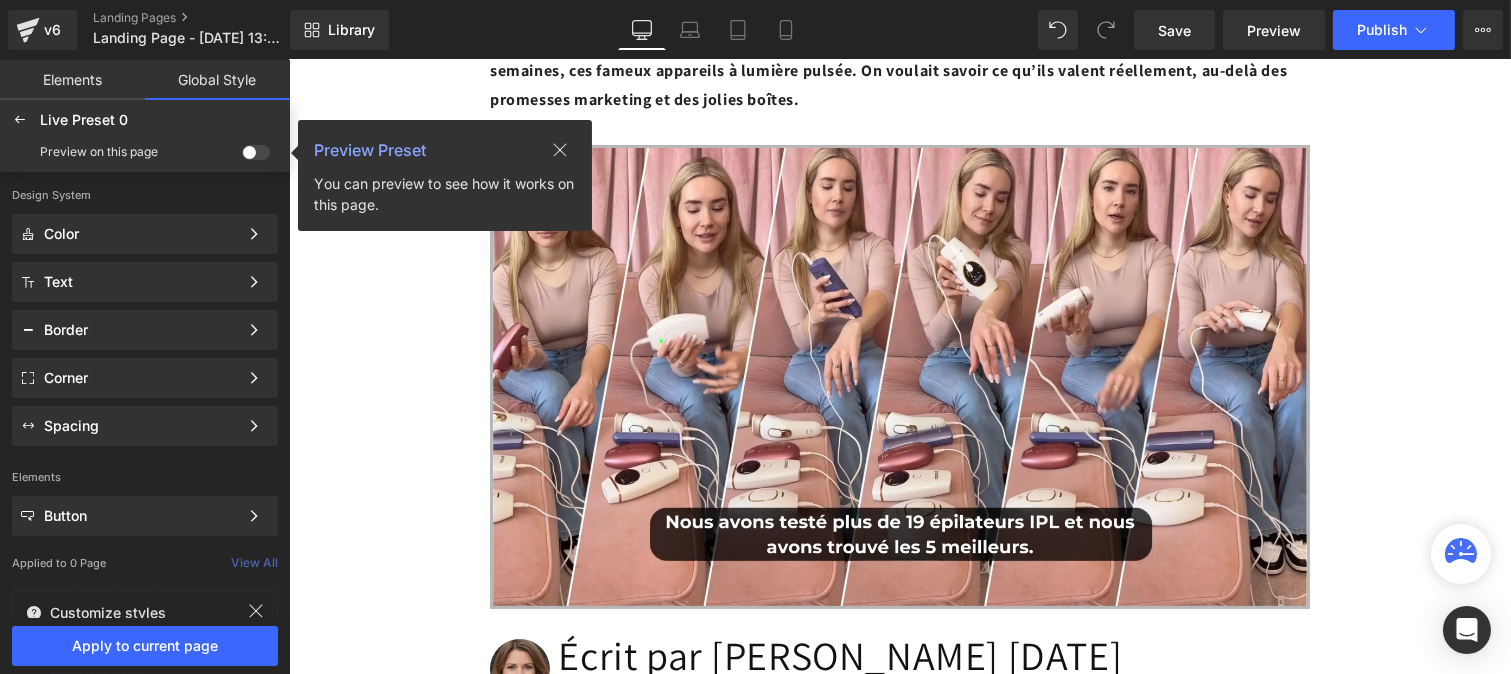 click at bounding box center [256, 152] 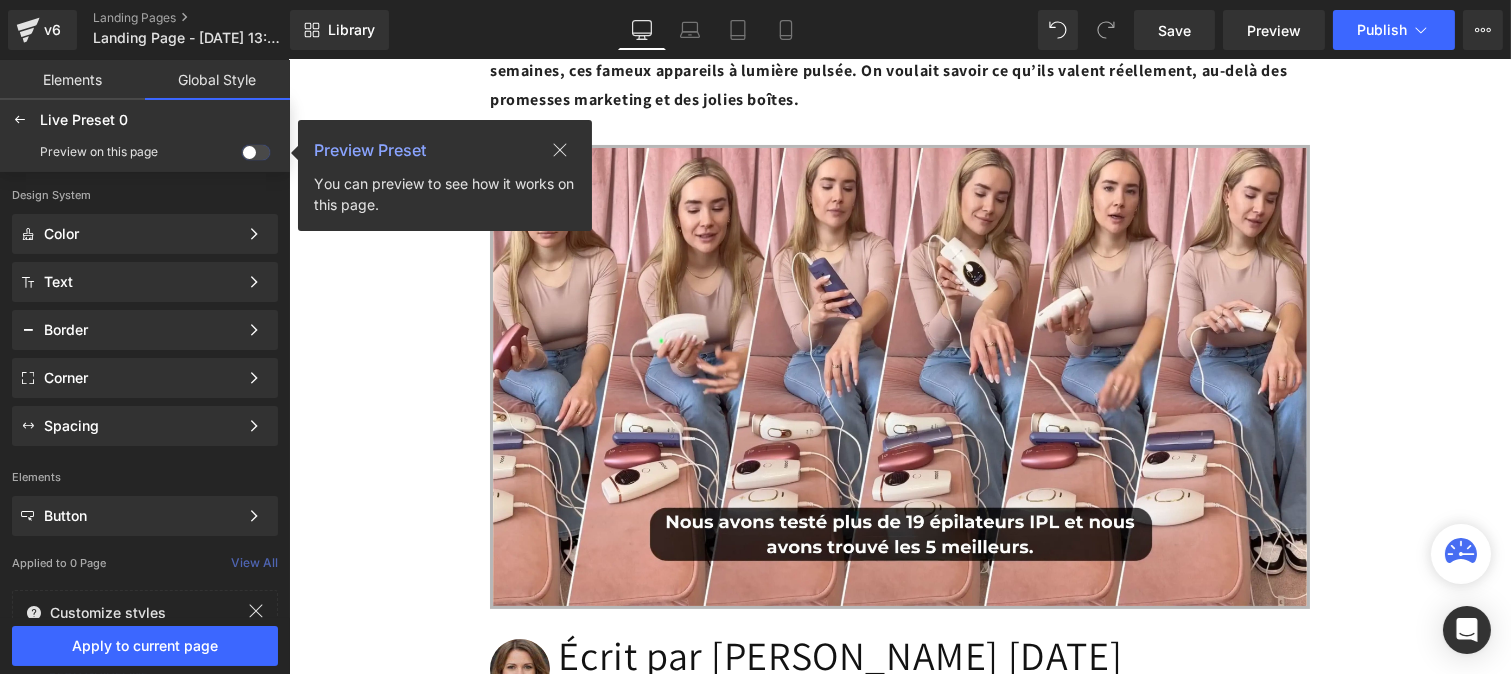 click at bounding box center [242, 156] 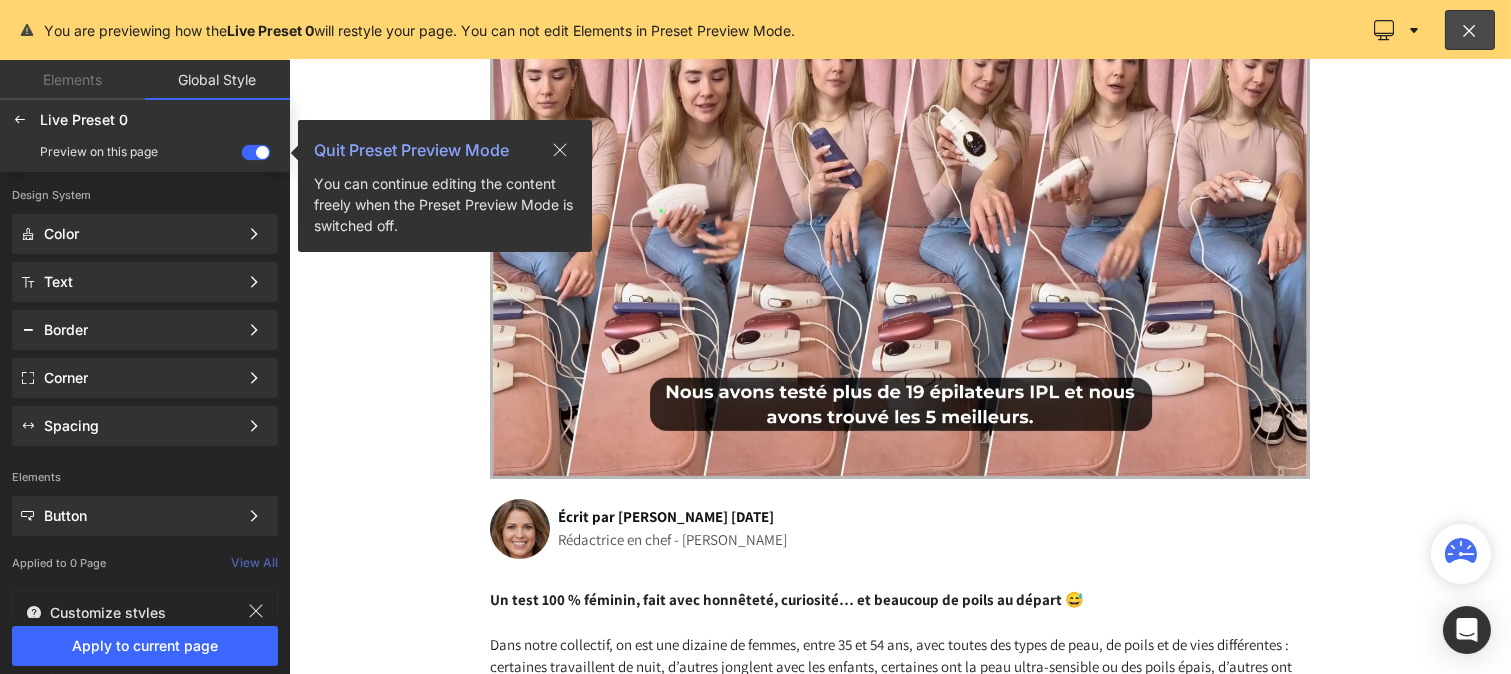 scroll, scrollTop: 316, scrollLeft: 0, axis: vertical 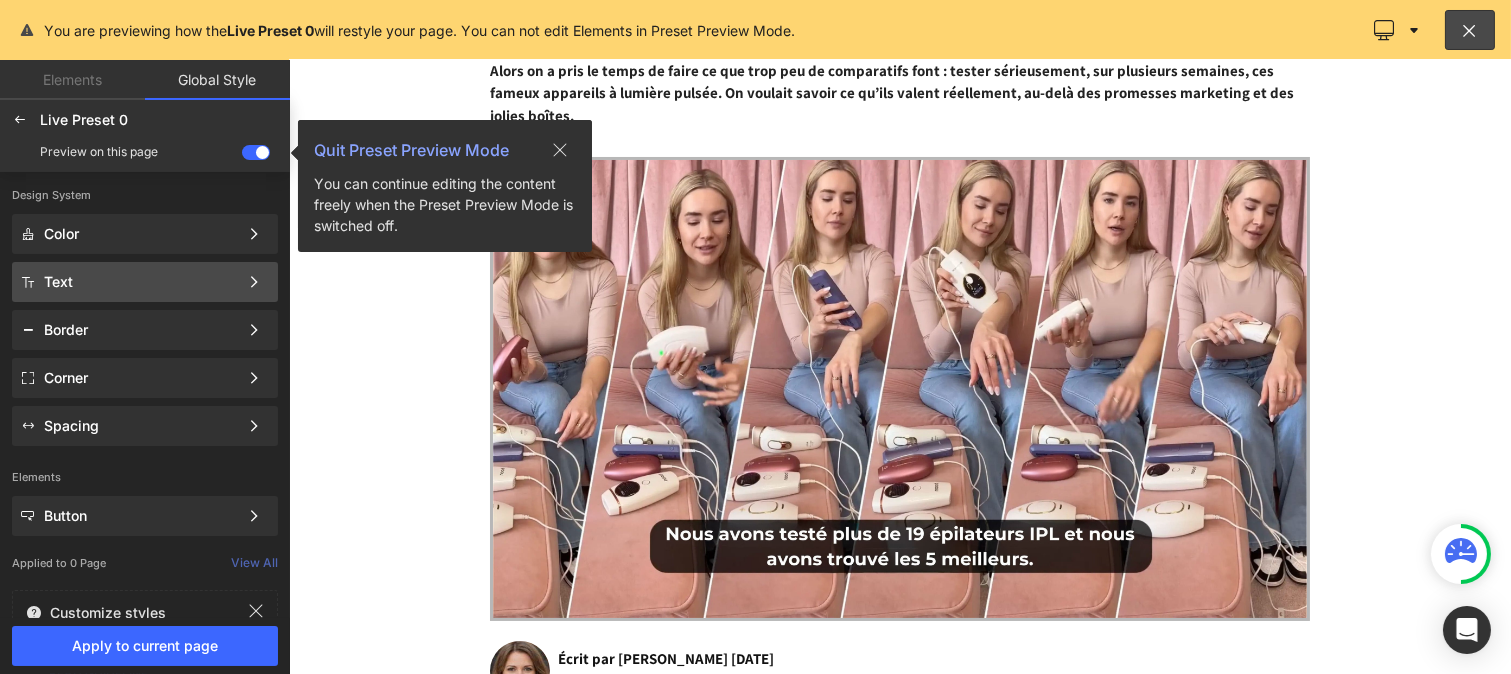 click on "Text" 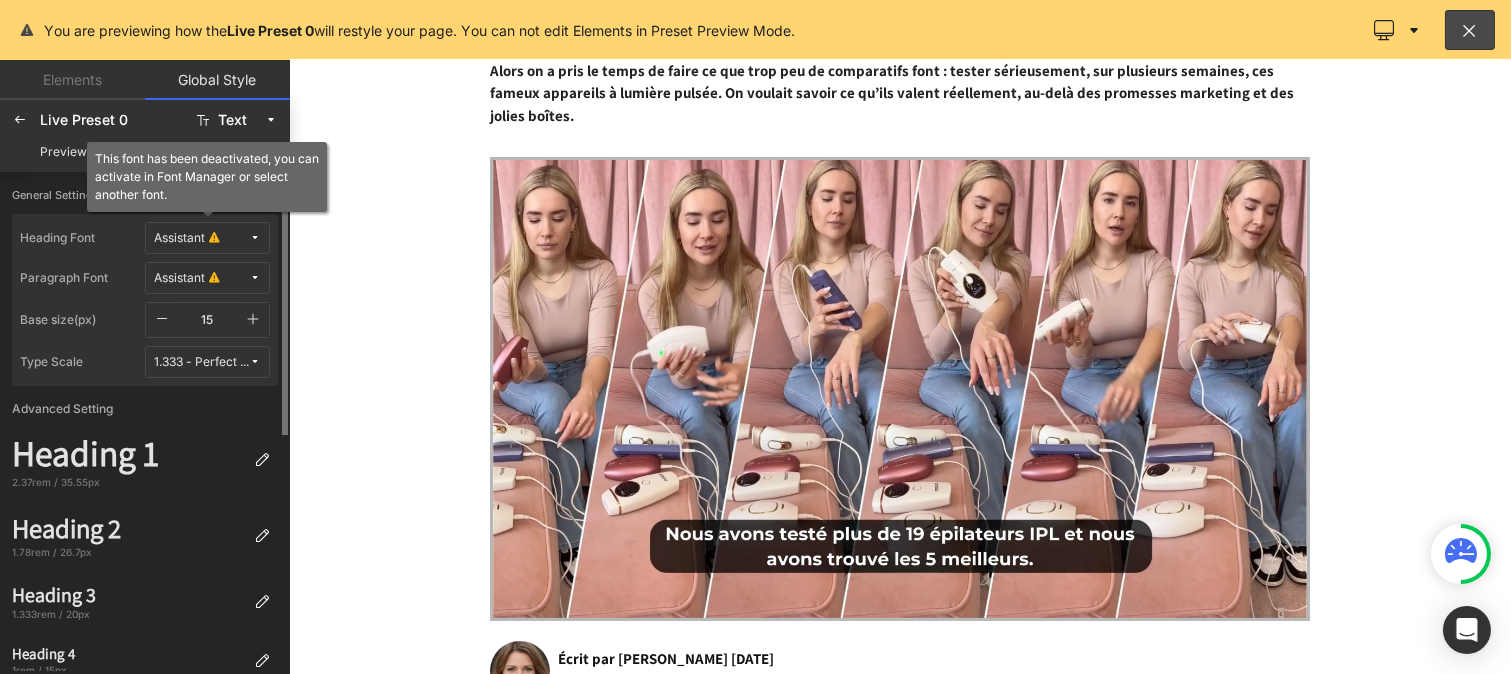 click on "Assistant" at bounding box center (179, 238) 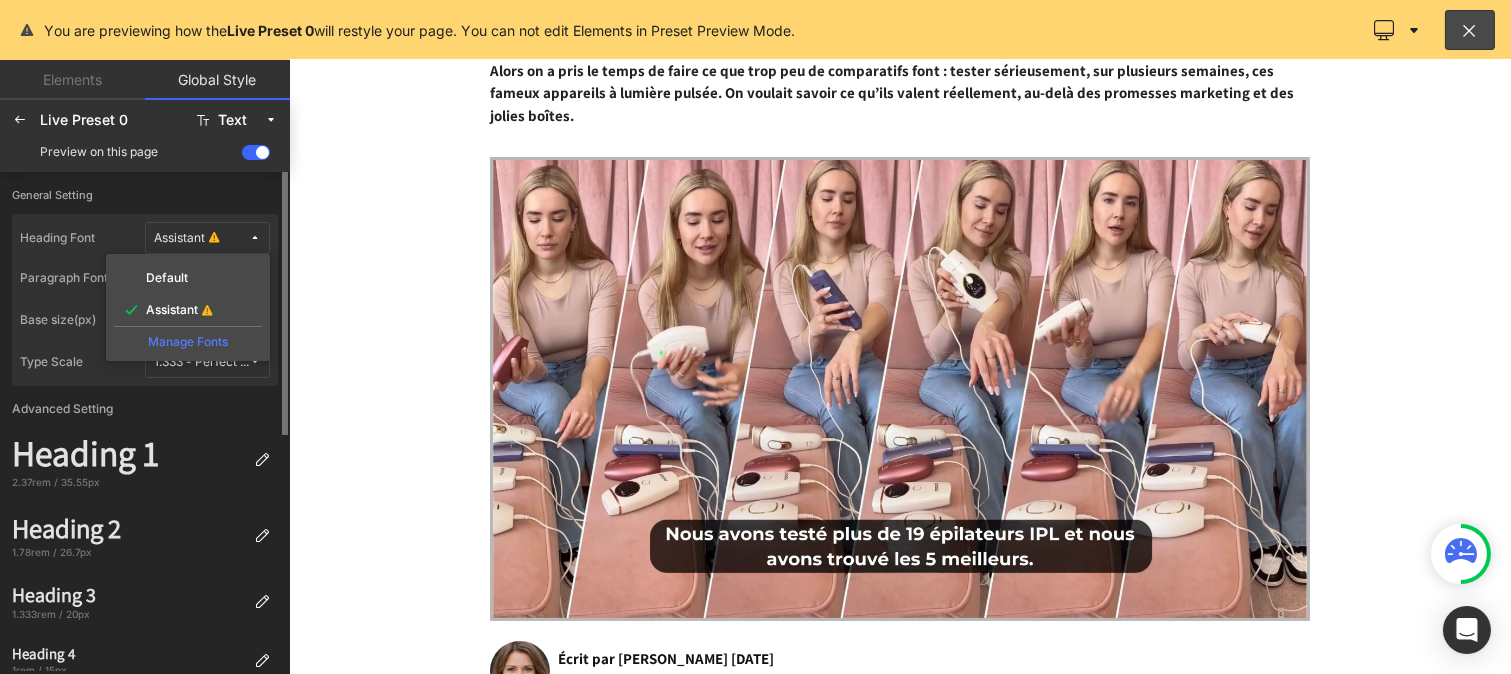 click on "Manage Fonts" 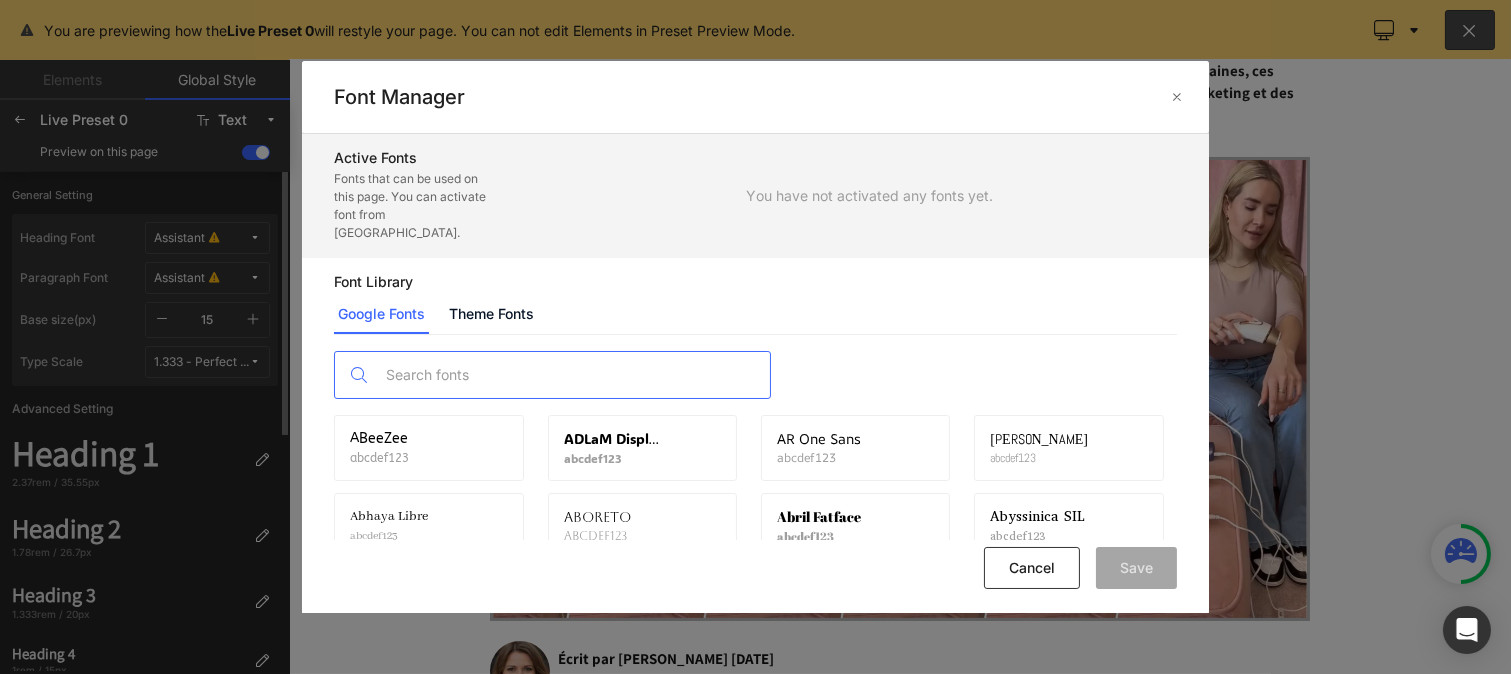 click at bounding box center (572, 375) 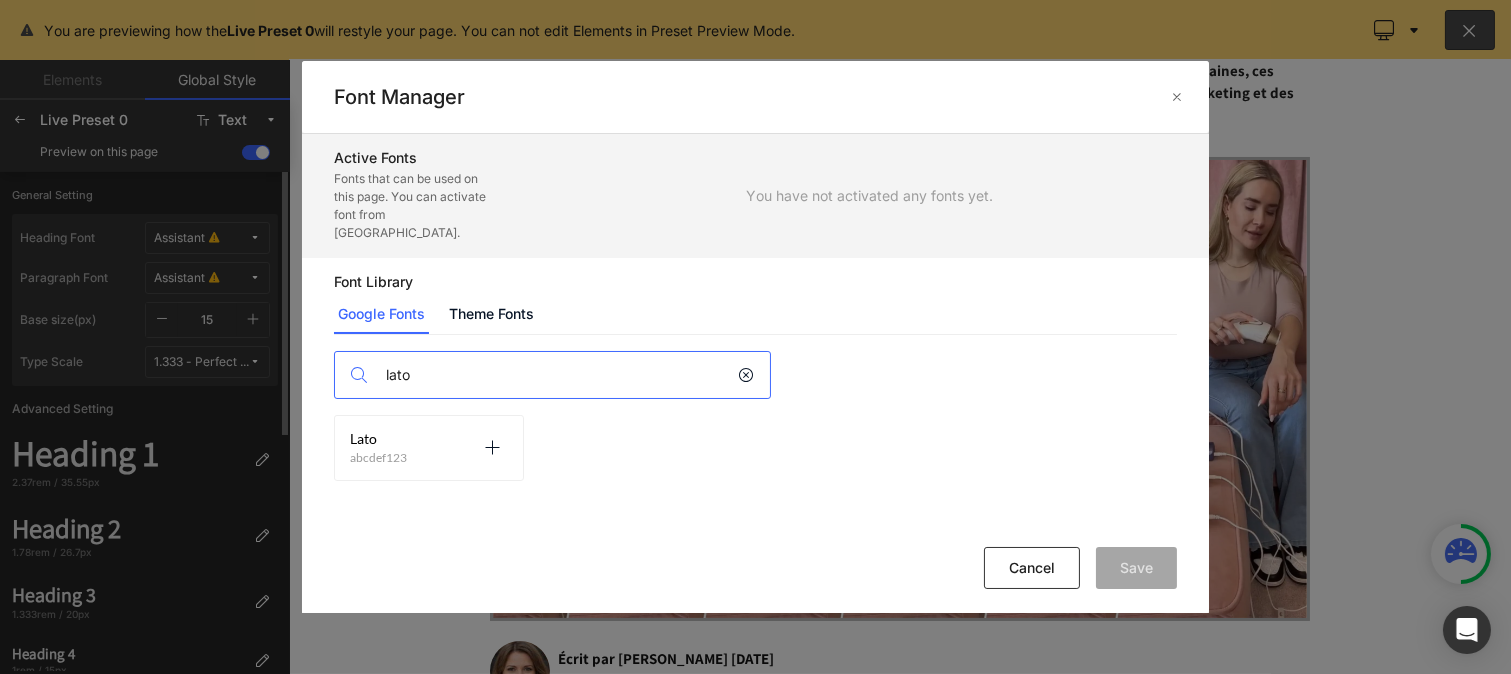 type on "lato" 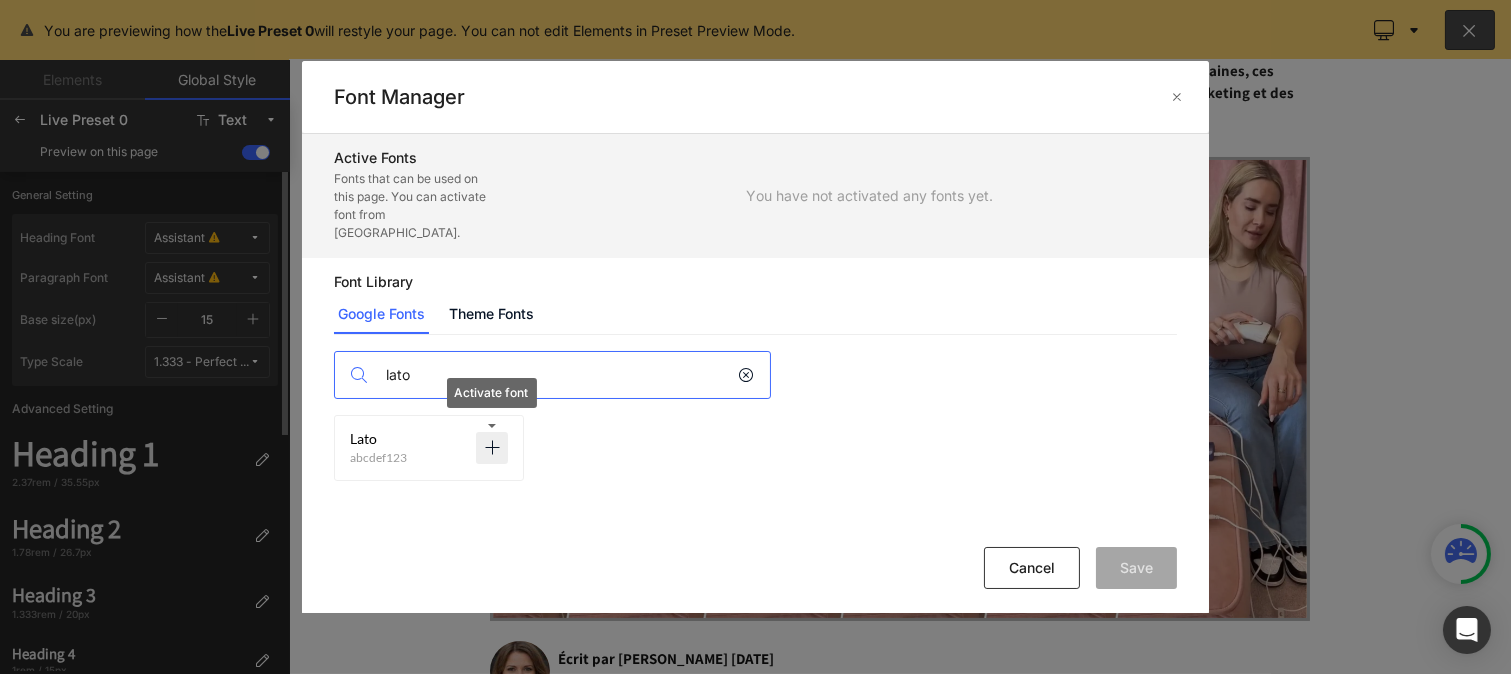 click at bounding box center [492, 448] 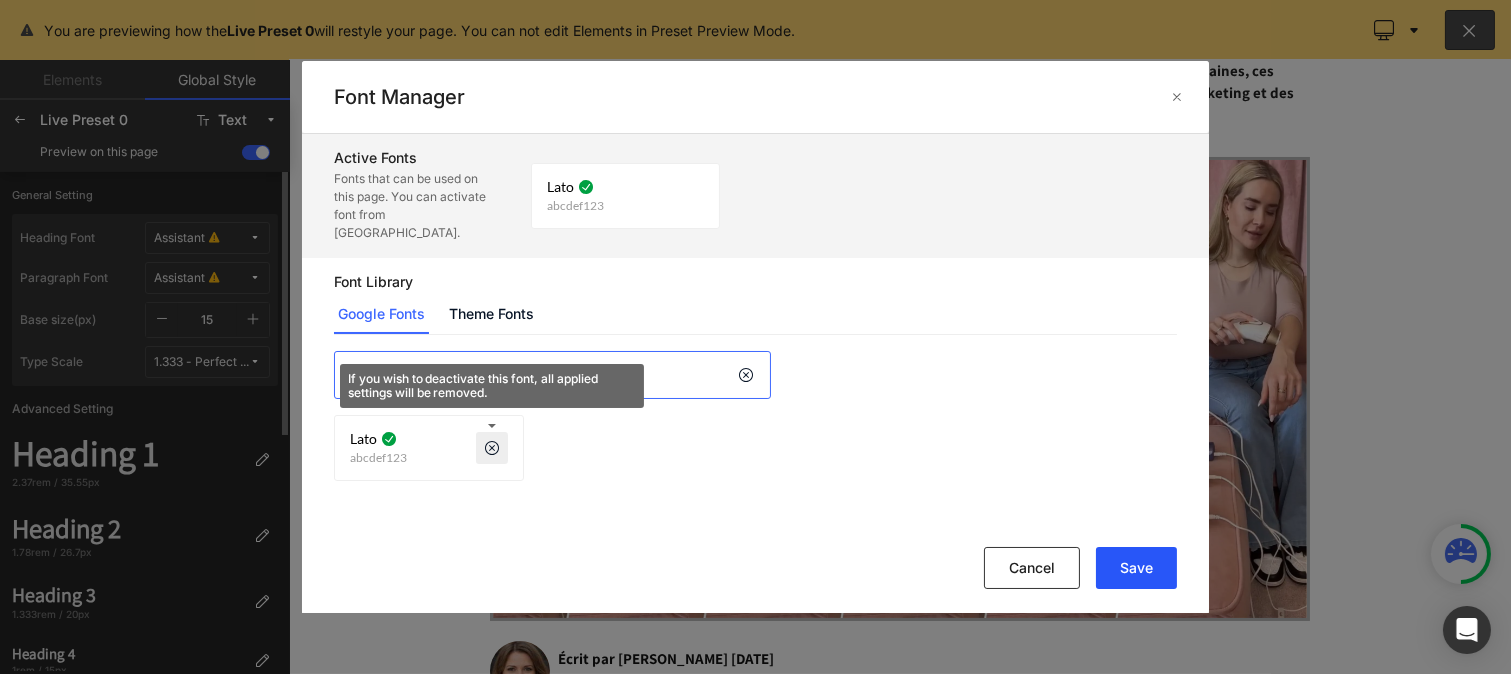click on "Save" at bounding box center (1136, 568) 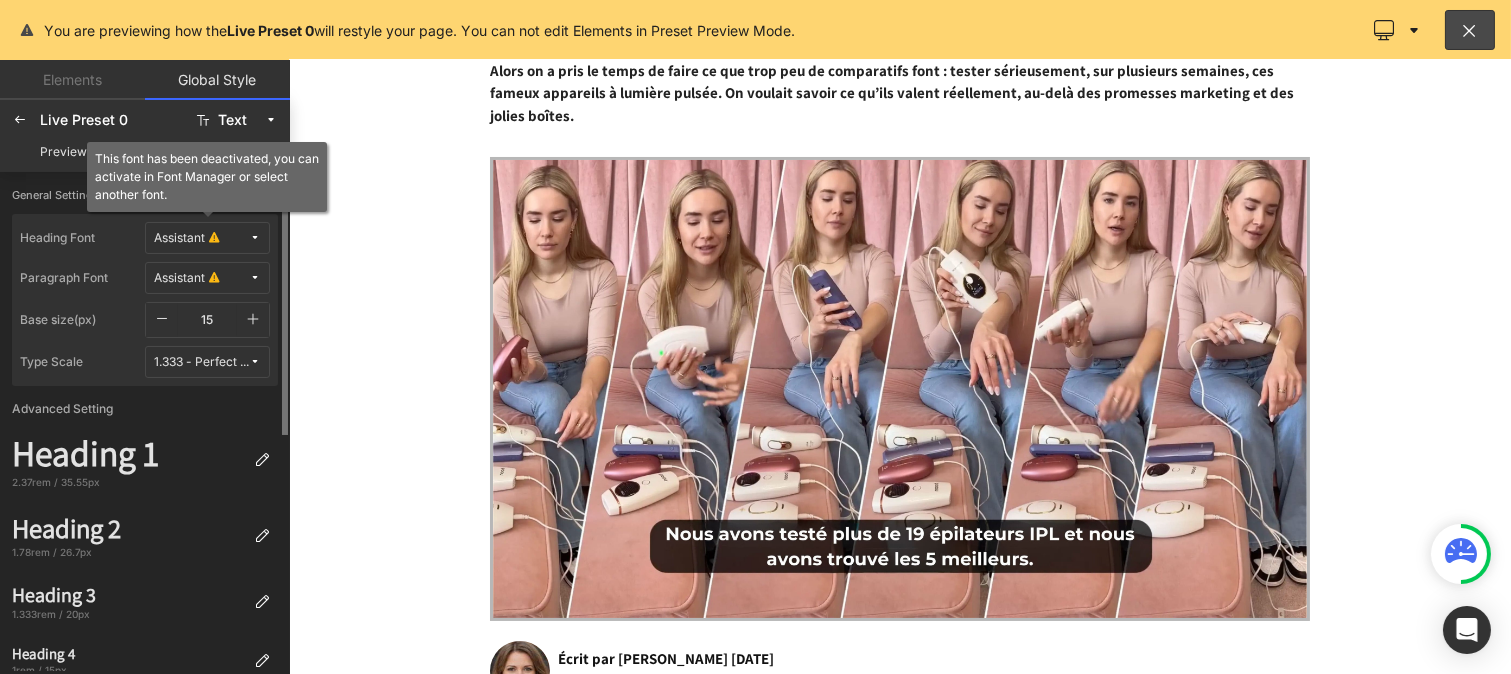click on "Assistant" at bounding box center (207, 238) 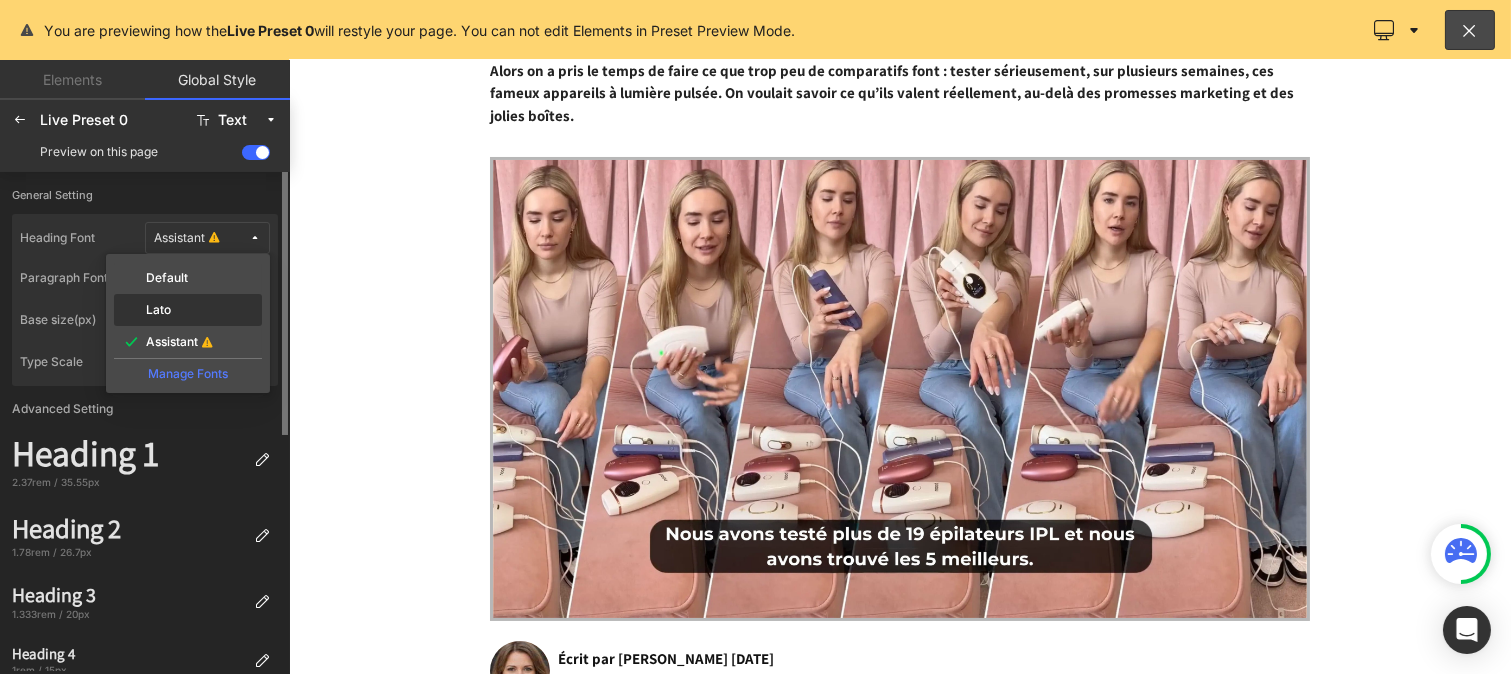 click on "Lato" at bounding box center (188, 310) 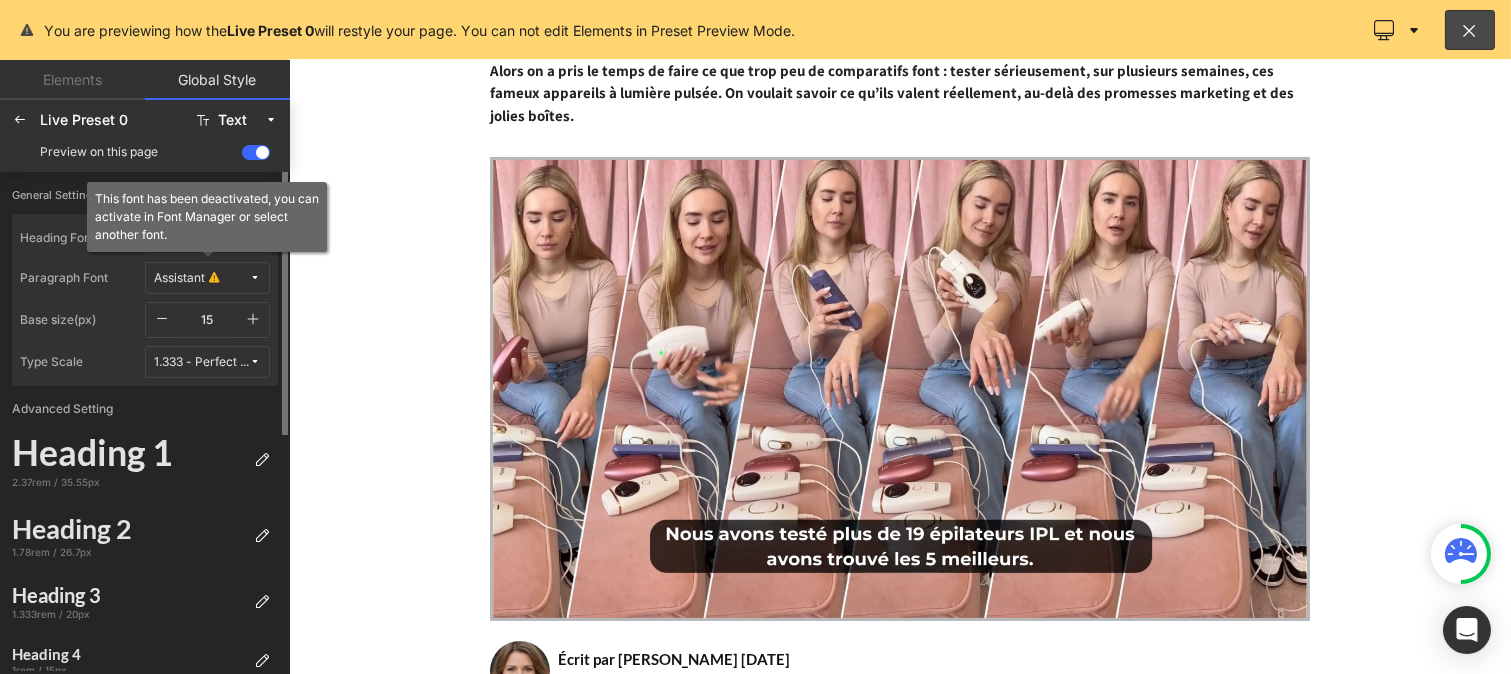 click on "Assistant" at bounding box center [207, 278] 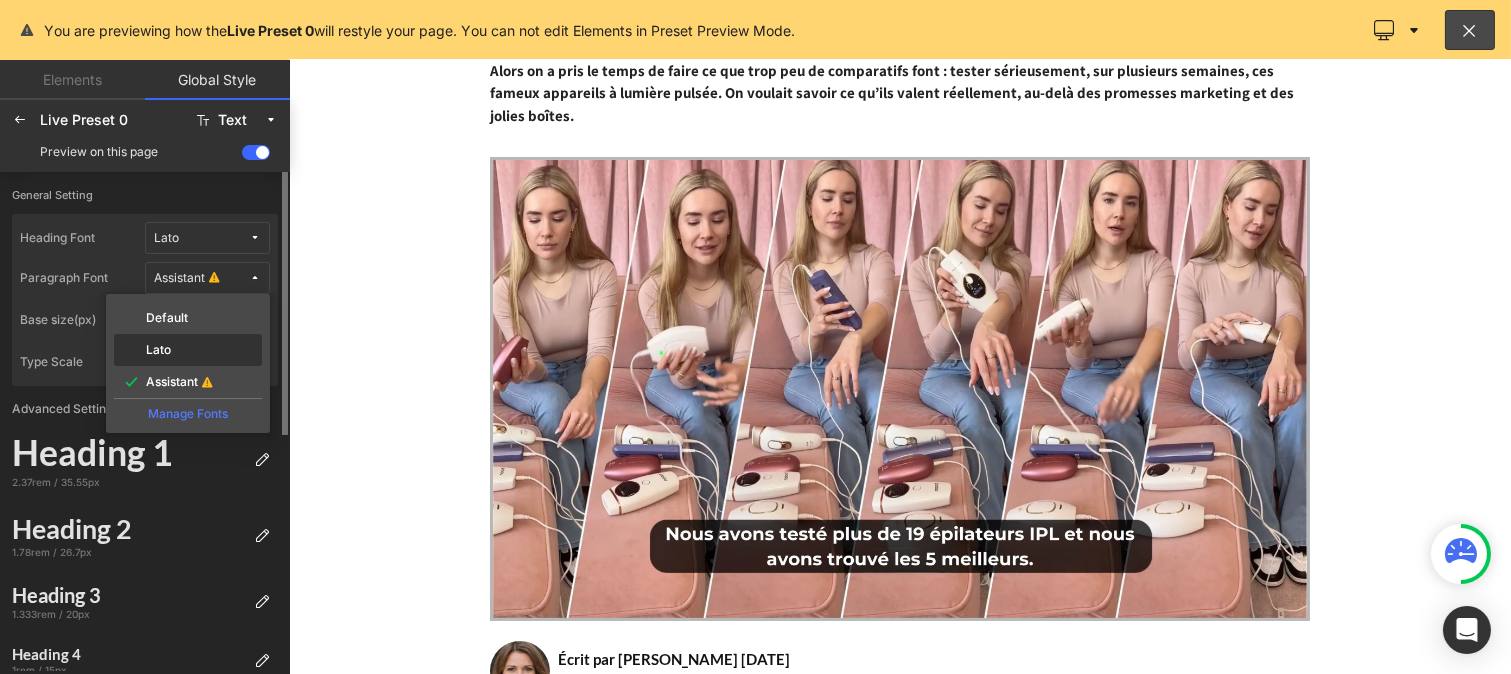 click on "Lato" at bounding box center [188, 350] 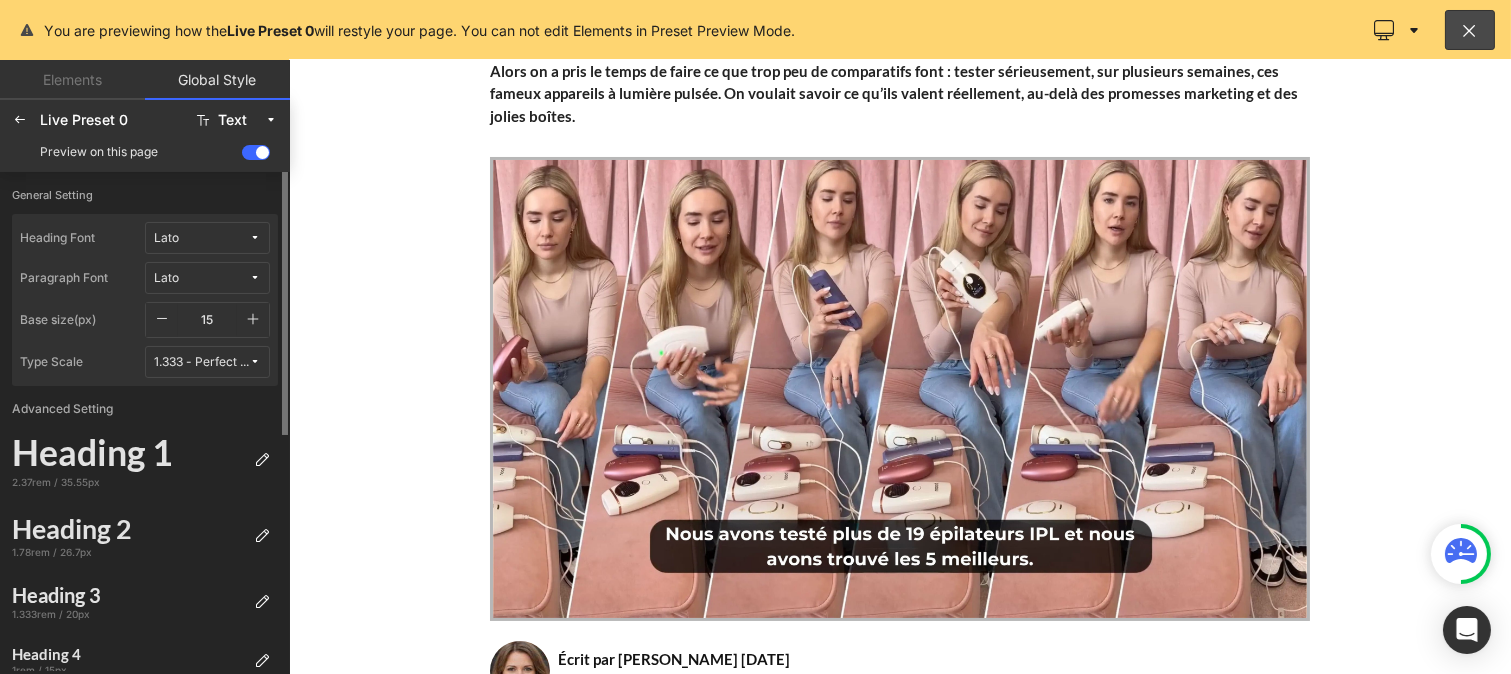 click at bounding box center (253, 320) 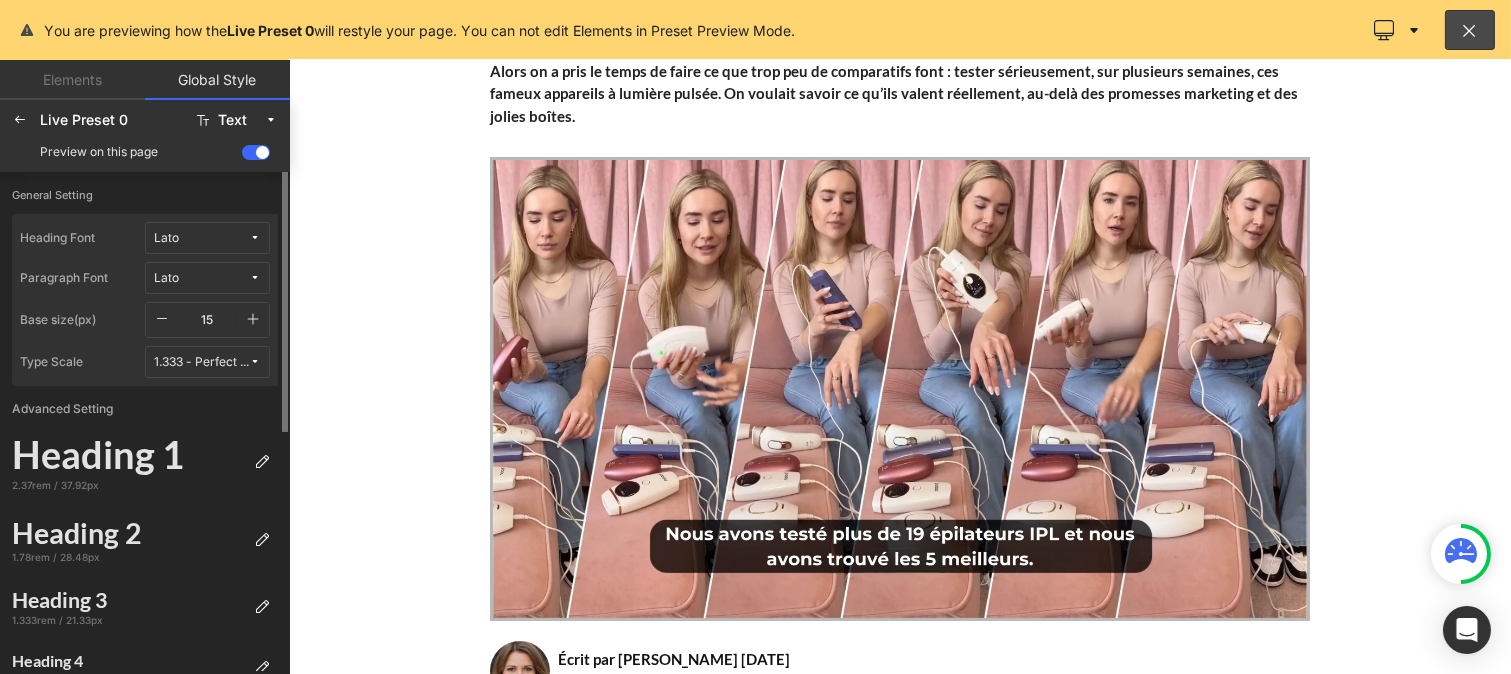 click at bounding box center [253, 320] 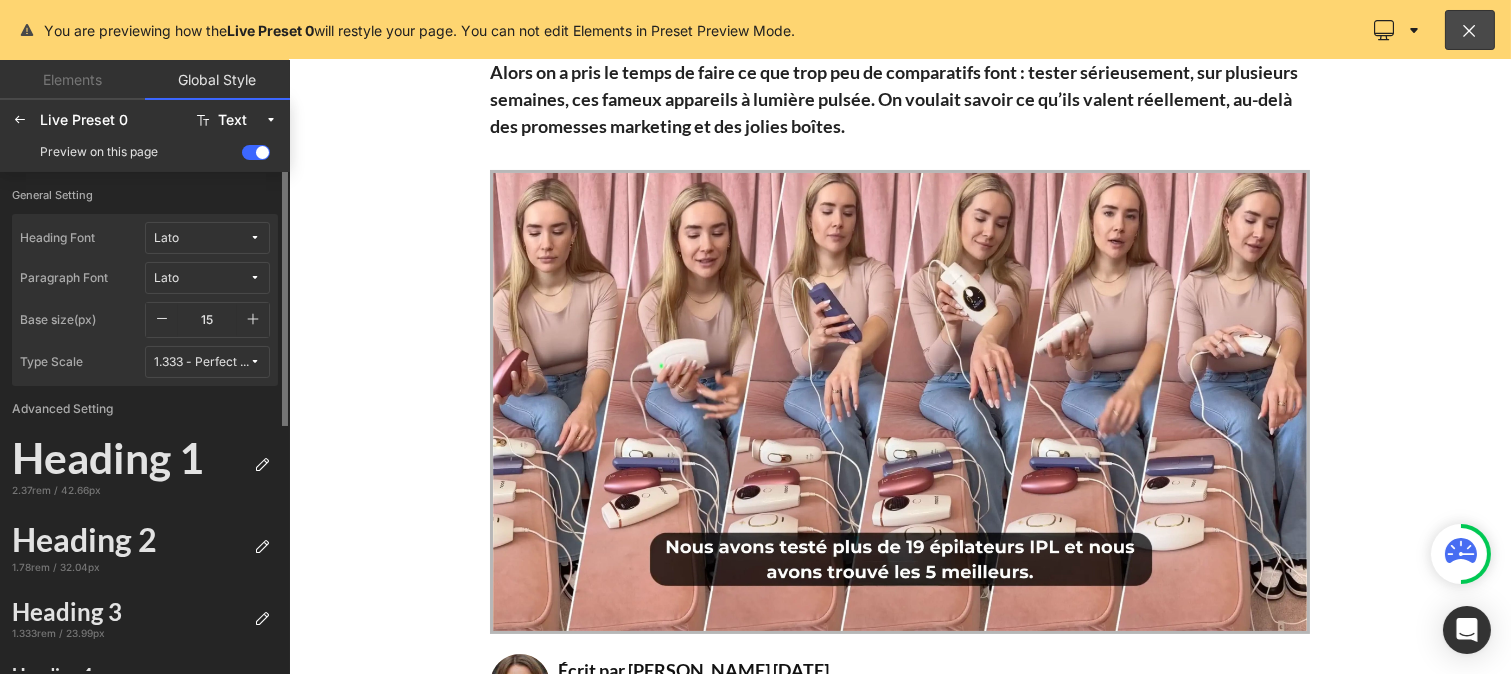 click at bounding box center (253, 320) 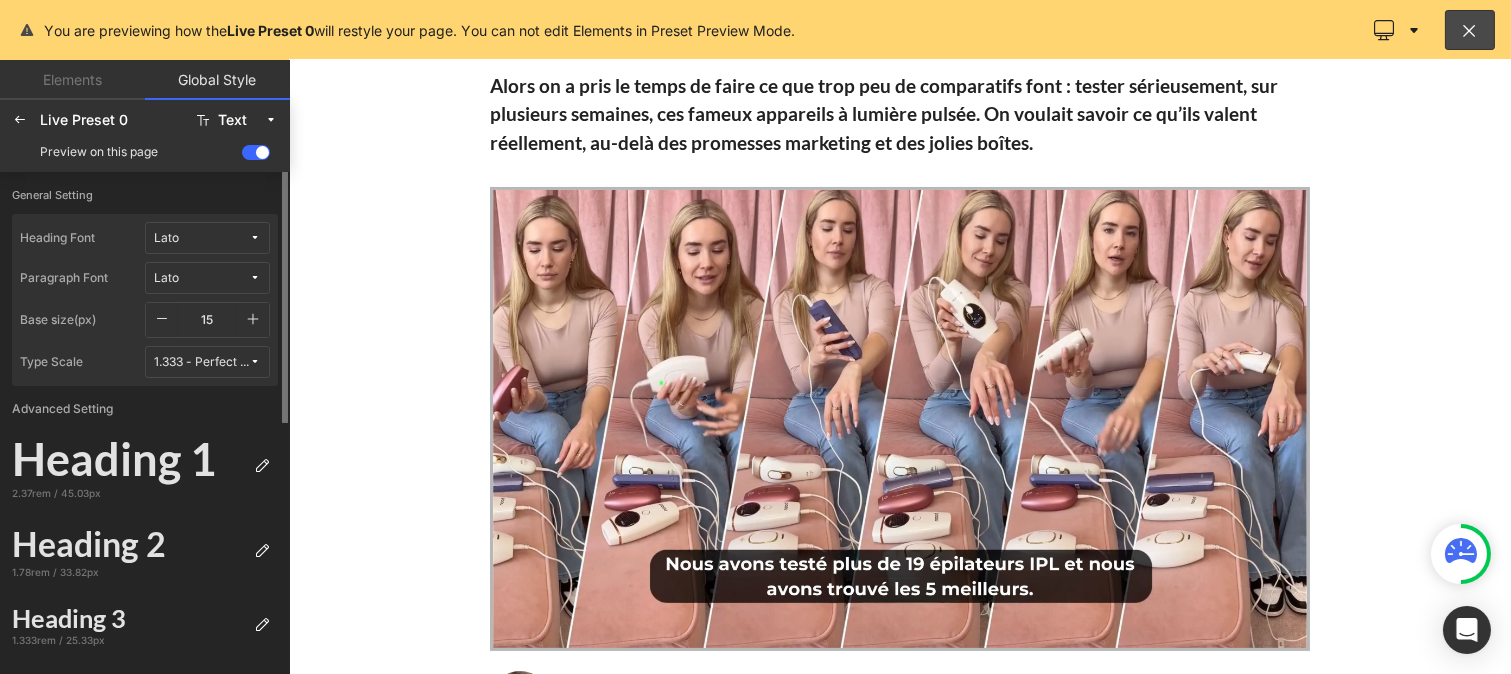 scroll, scrollTop: 421, scrollLeft: 0, axis: vertical 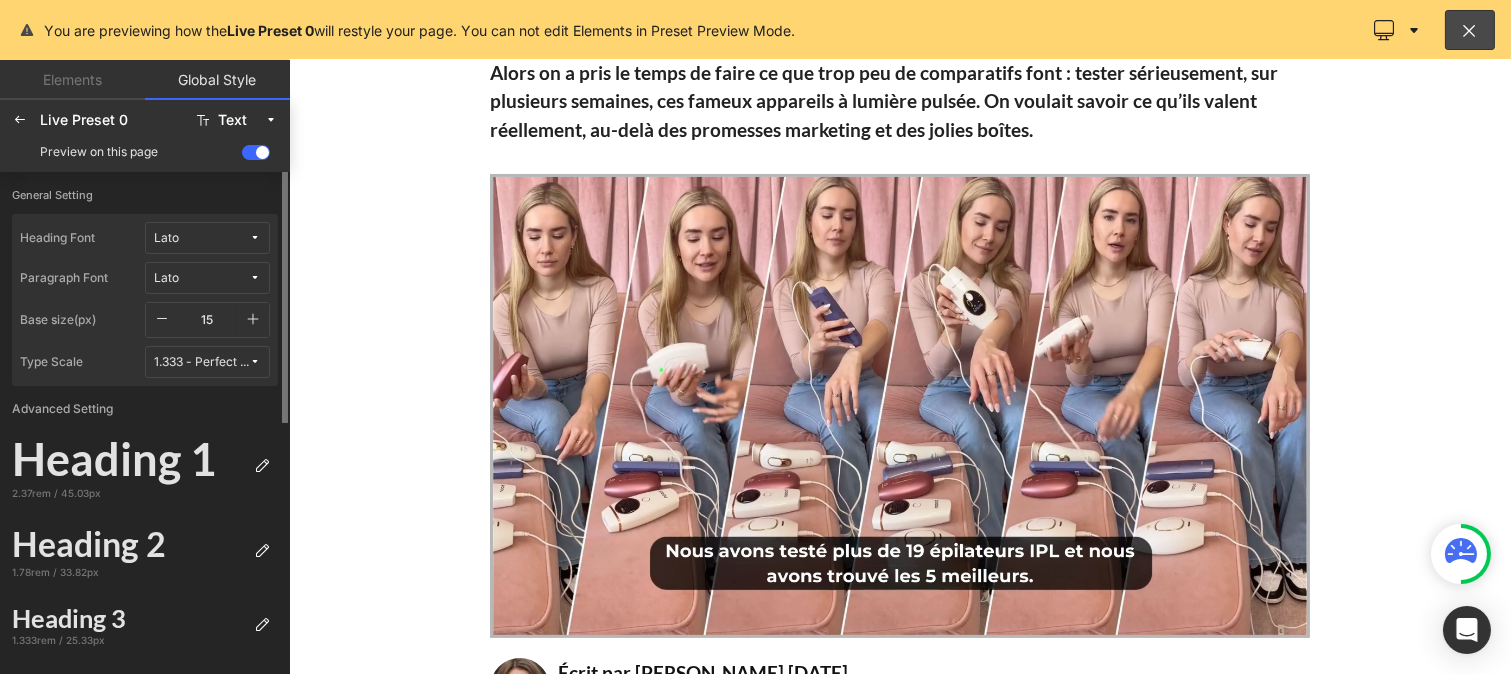click at bounding box center [253, 320] 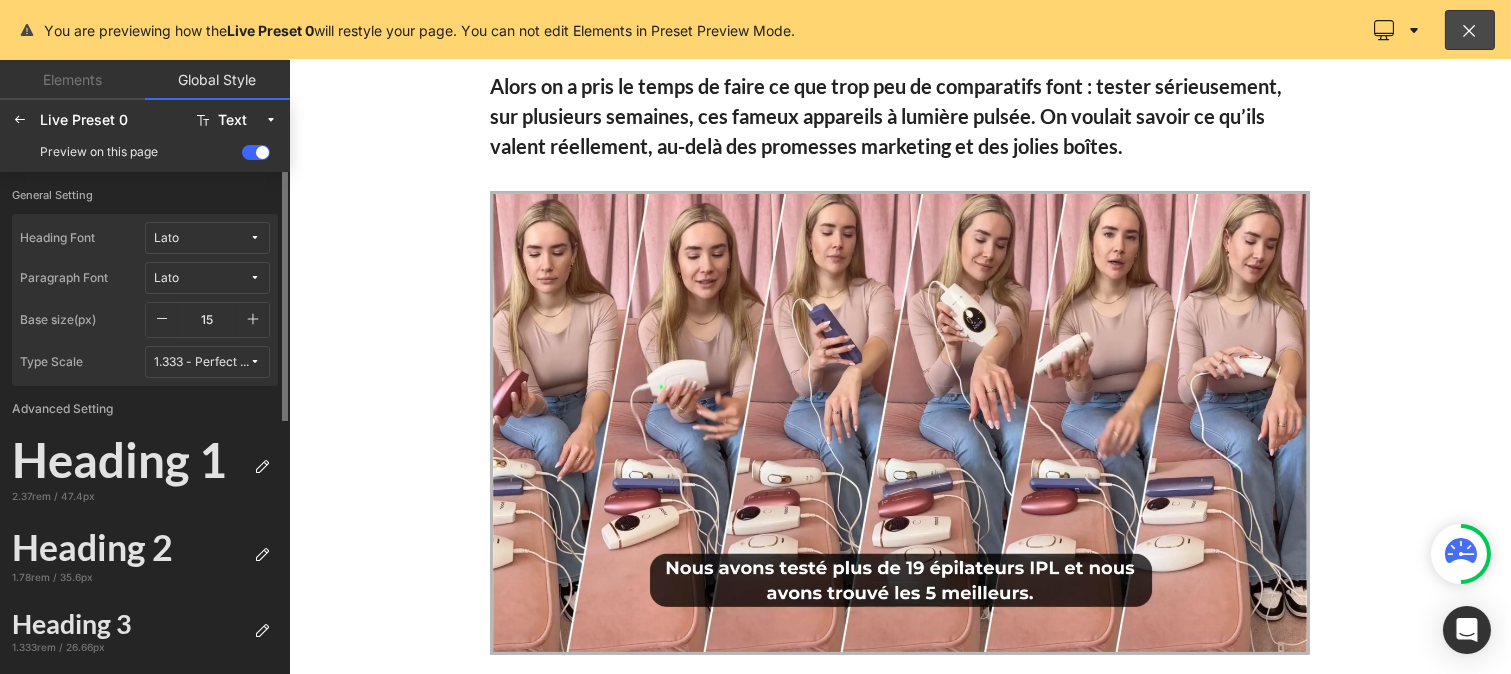 scroll, scrollTop: 433, scrollLeft: 0, axis: vertical 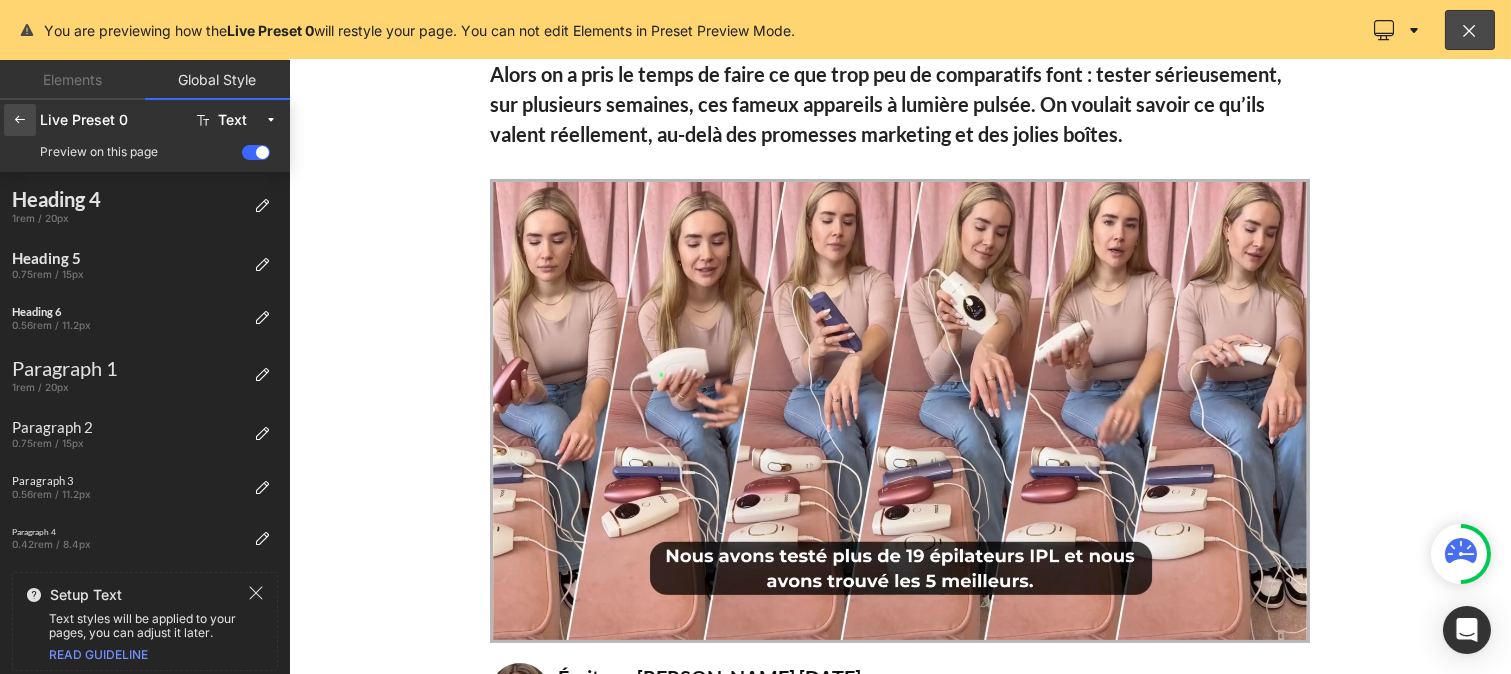 click at bounding box center [20, 120] 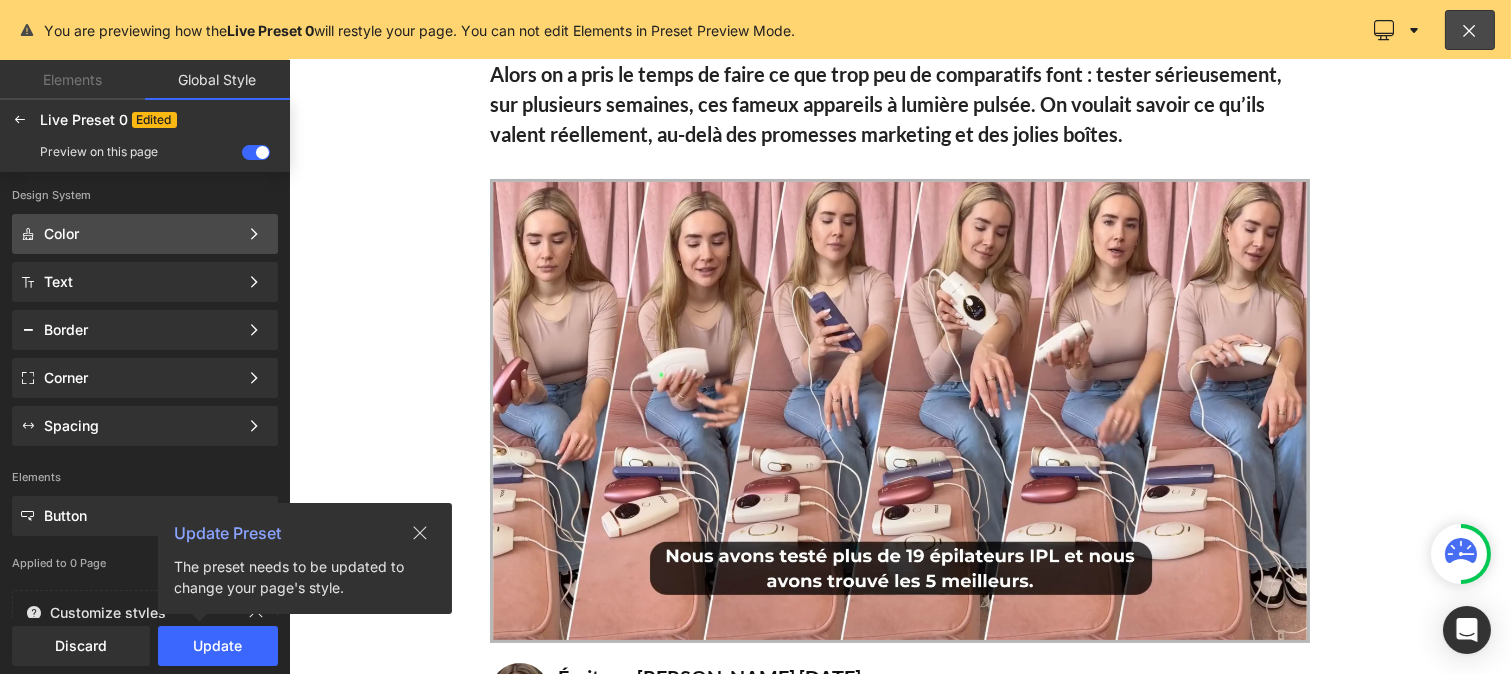 click on "Color Color Style Define a color palette and apply it to your pages 1 of 3 Next" 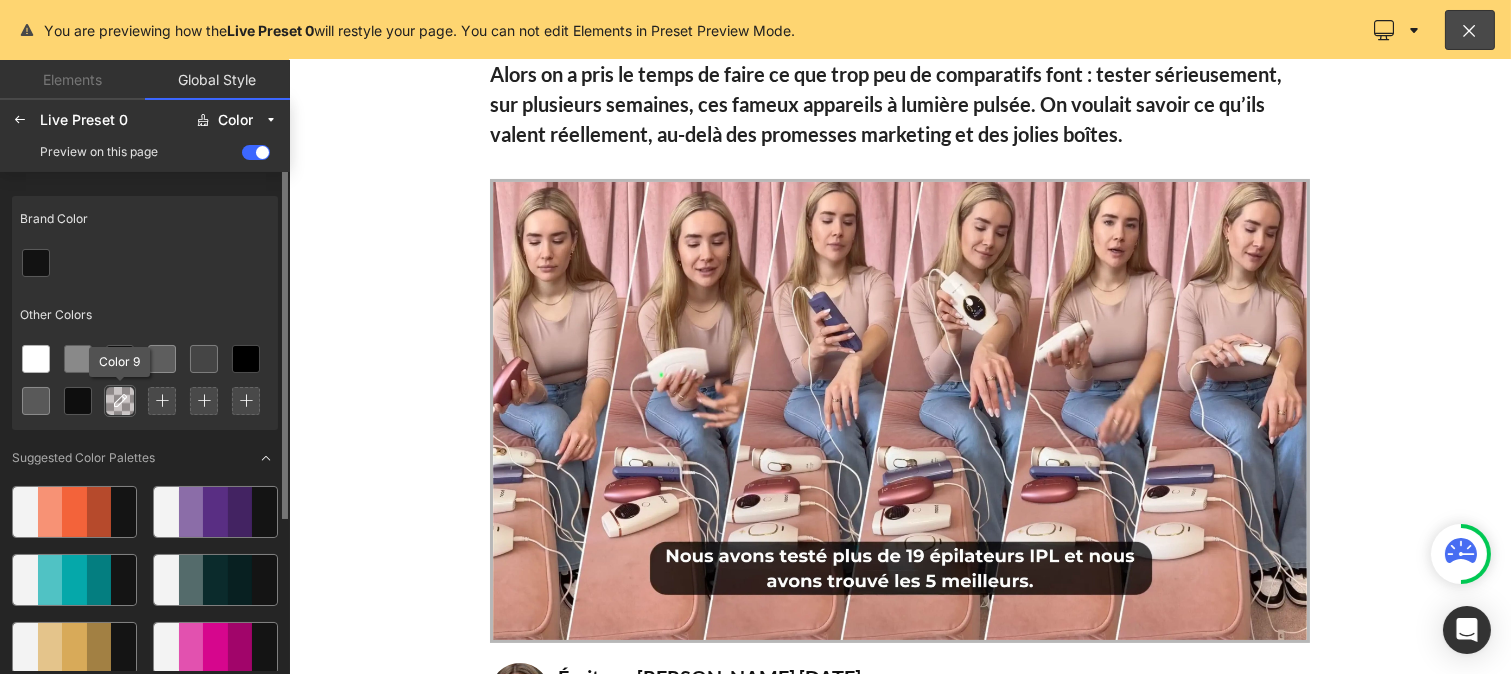 click at bounding box center (120, 401) 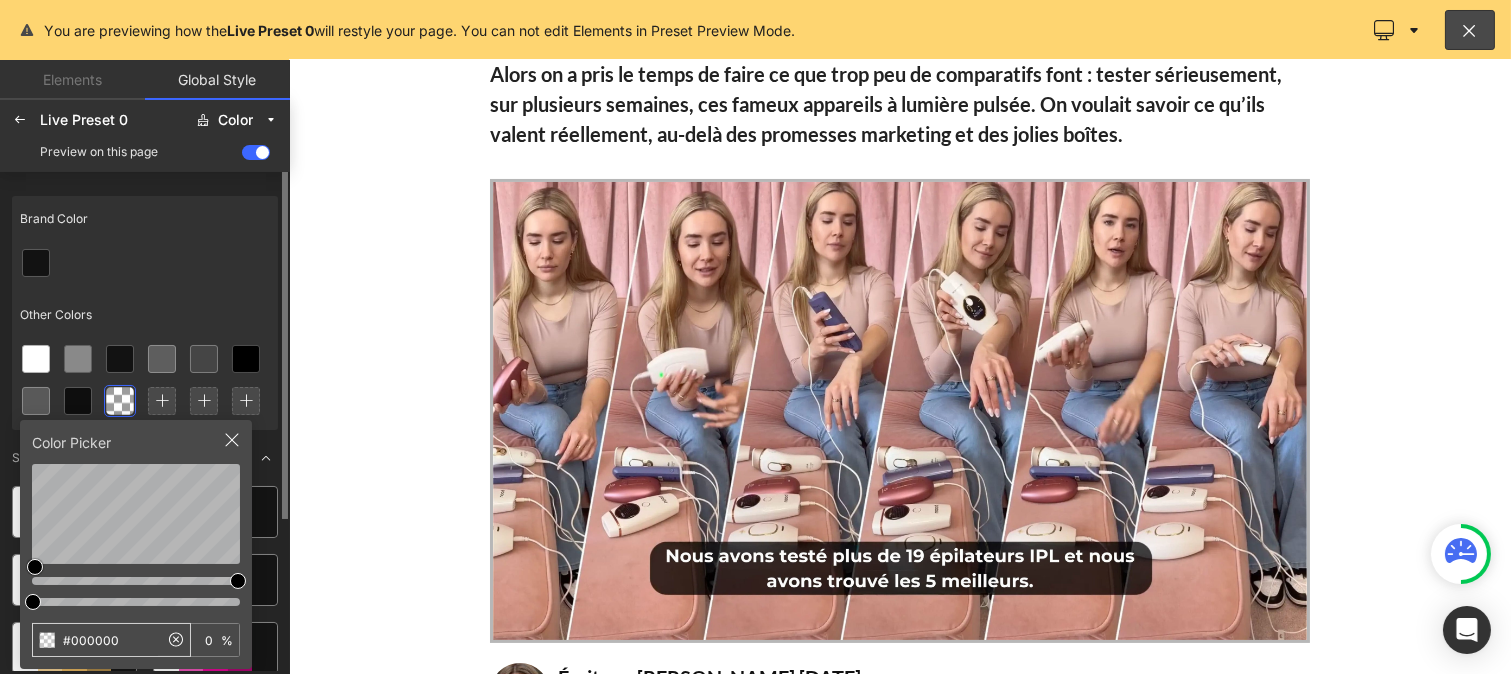click on "#000000" at bounding box center [95, 640] 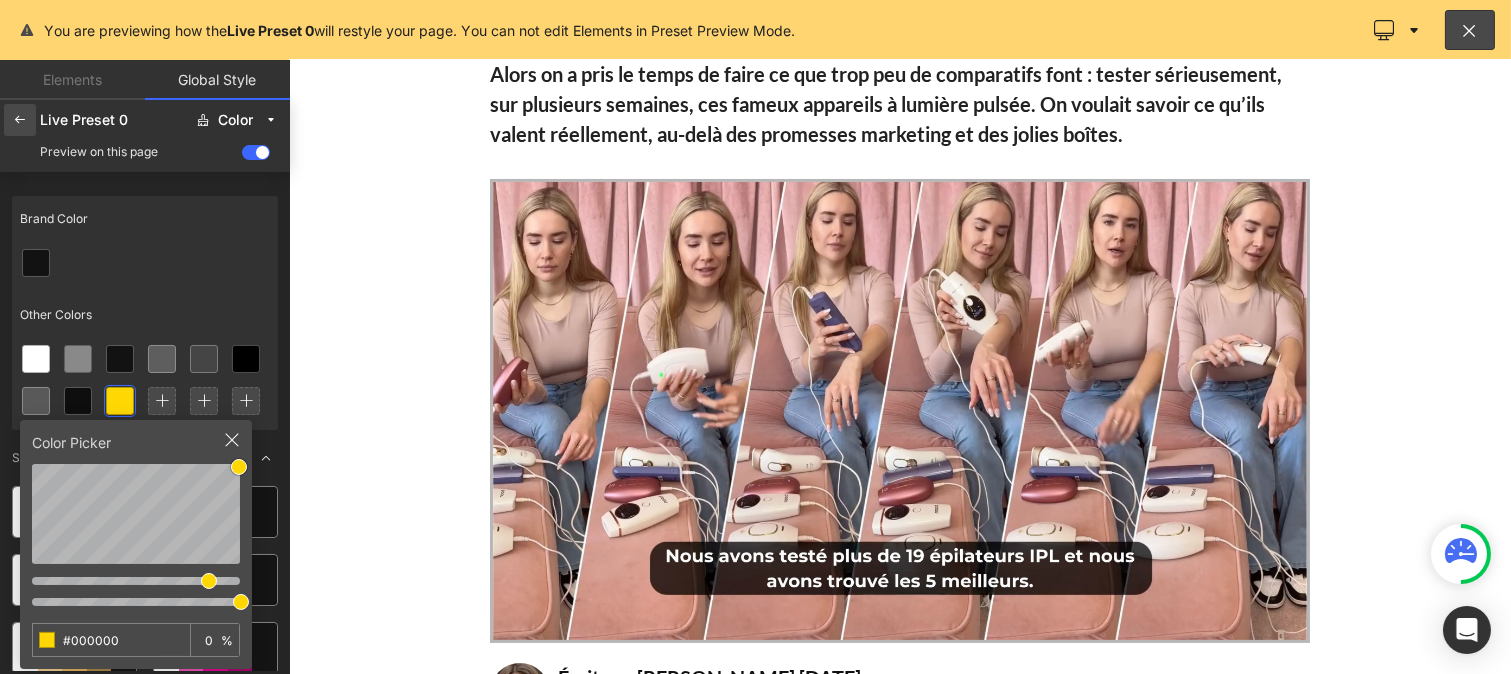 click at bounding box center [20, 120] 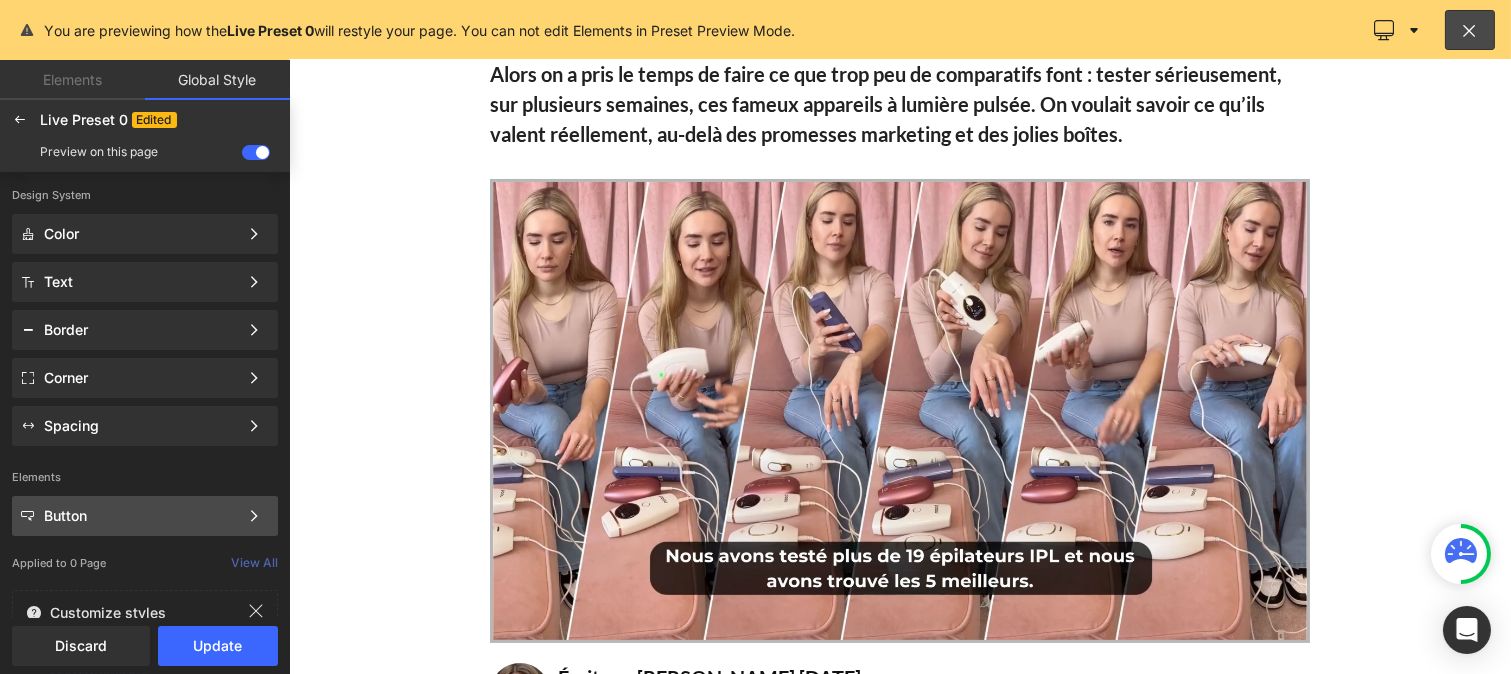 click on "Button" at bounding box center (141, 516) 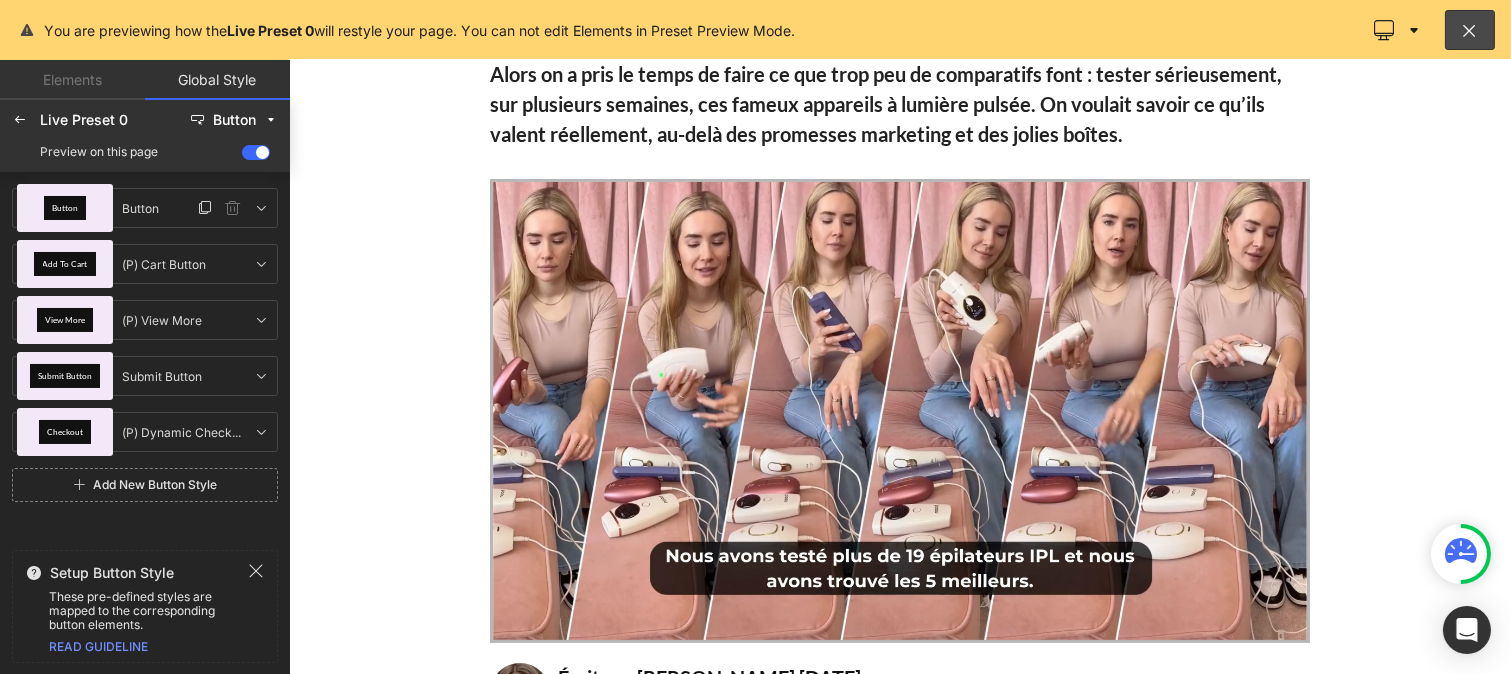 click on "Button" at bounding box center [65, 208] 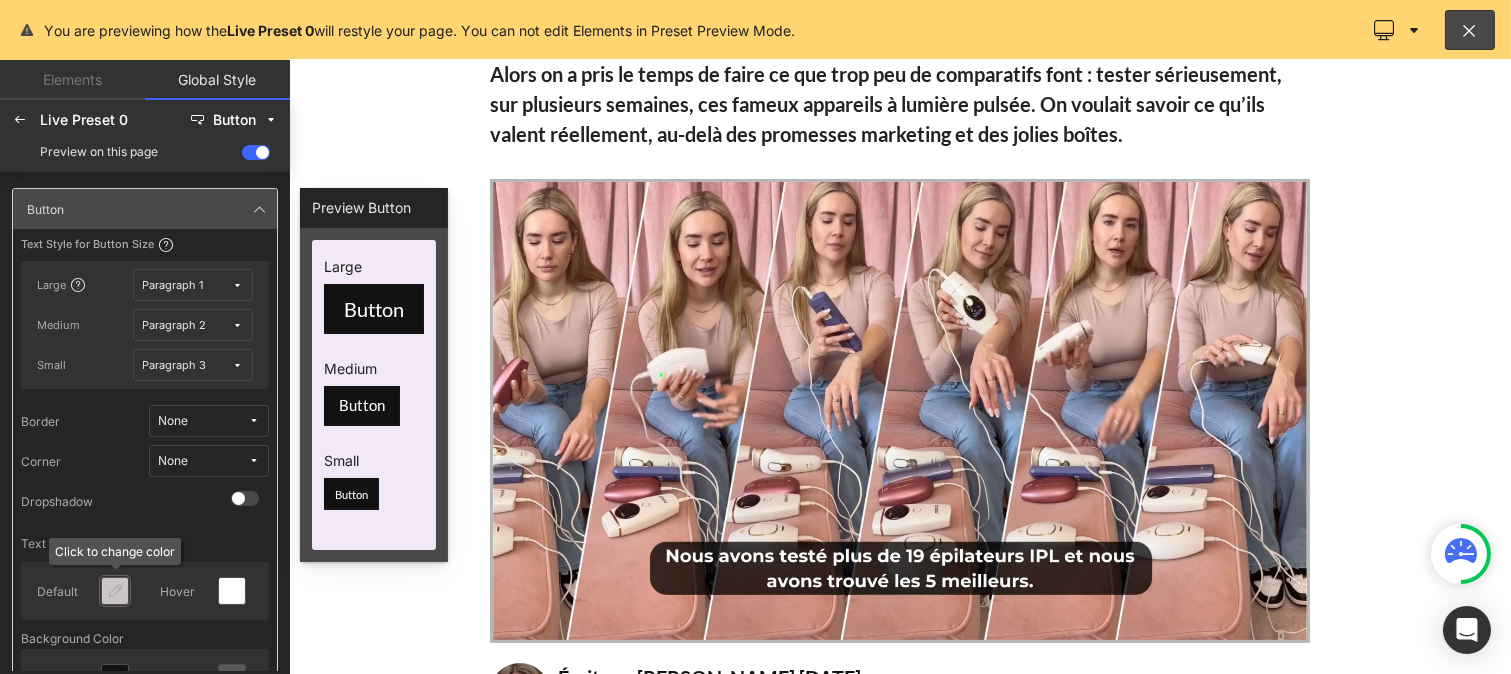 click at bounding box center (115, 591) 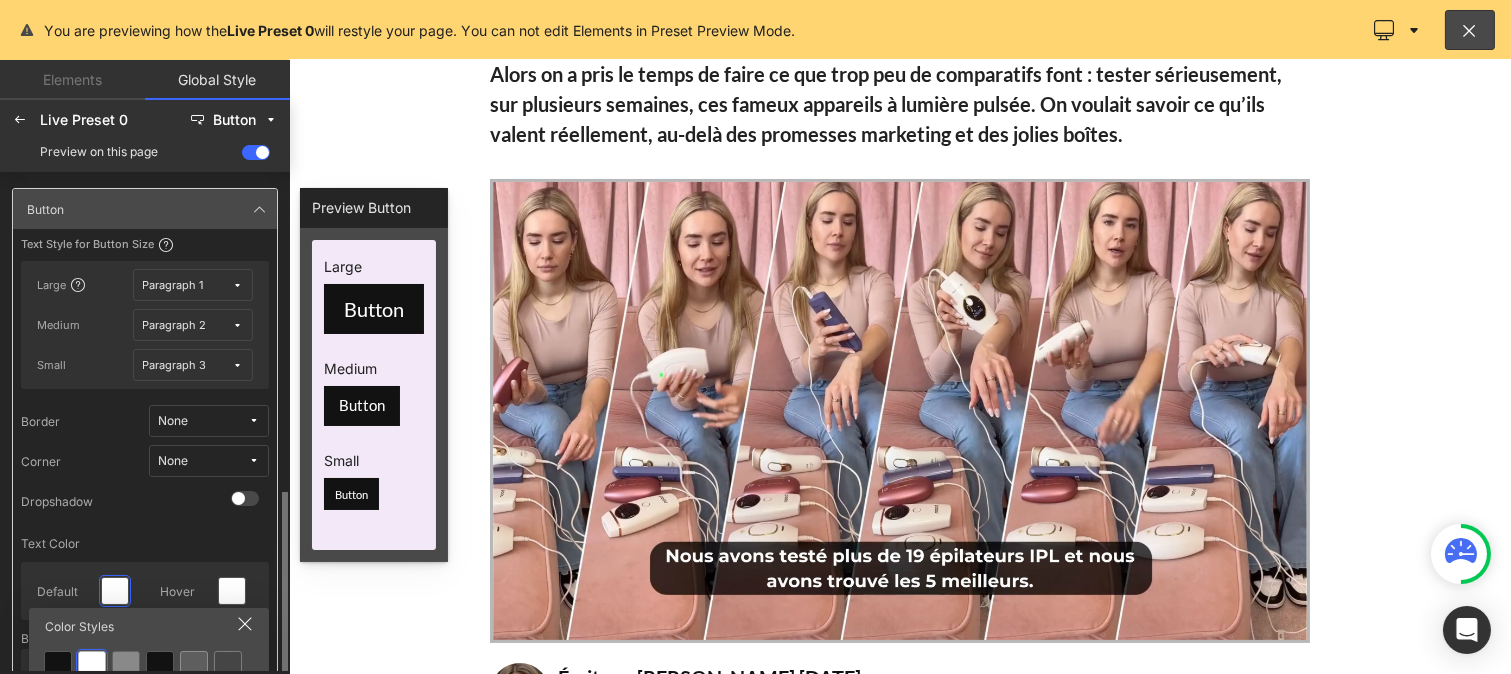 scroll, scrollTop: 223, scrollLeft: 0, axis: vertical 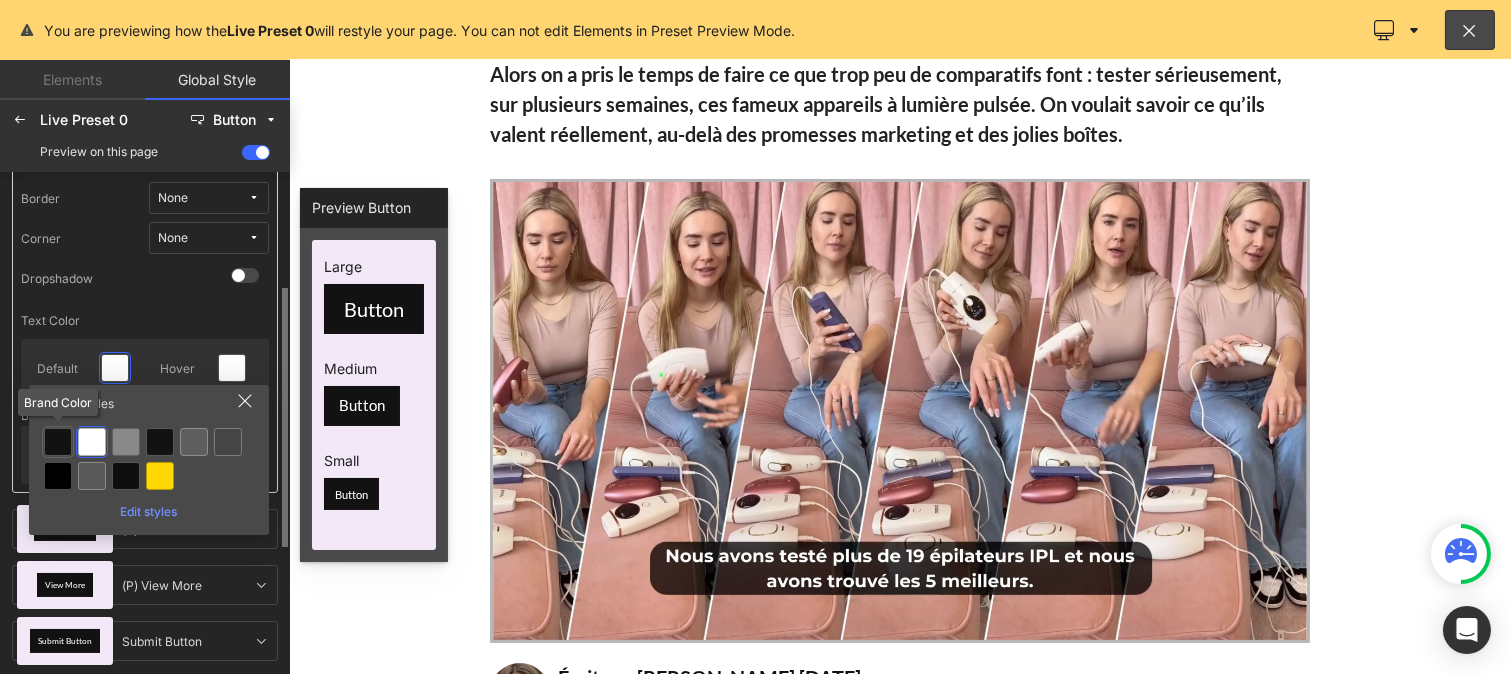 click at bounding box center (58, 442) 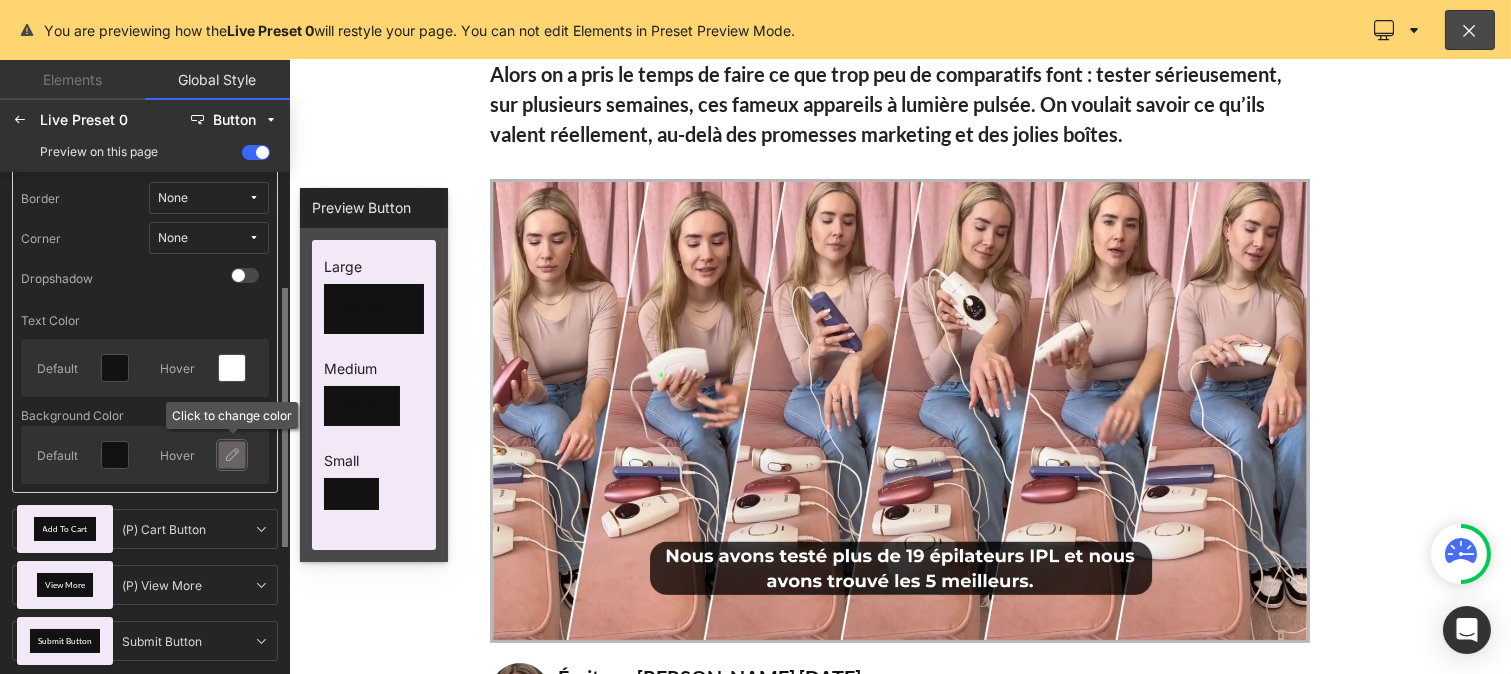 click at bounding box center [232, 455] 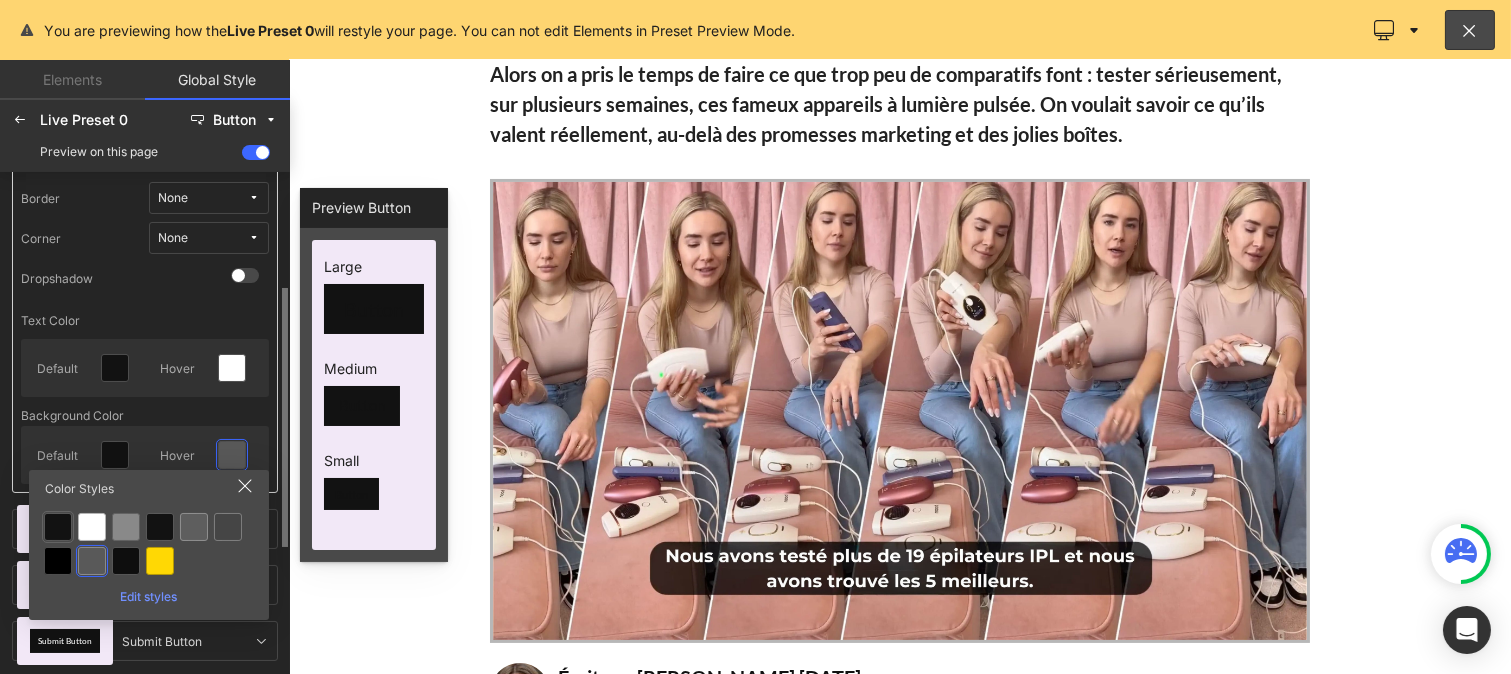 click at bounding box center (58, 527) 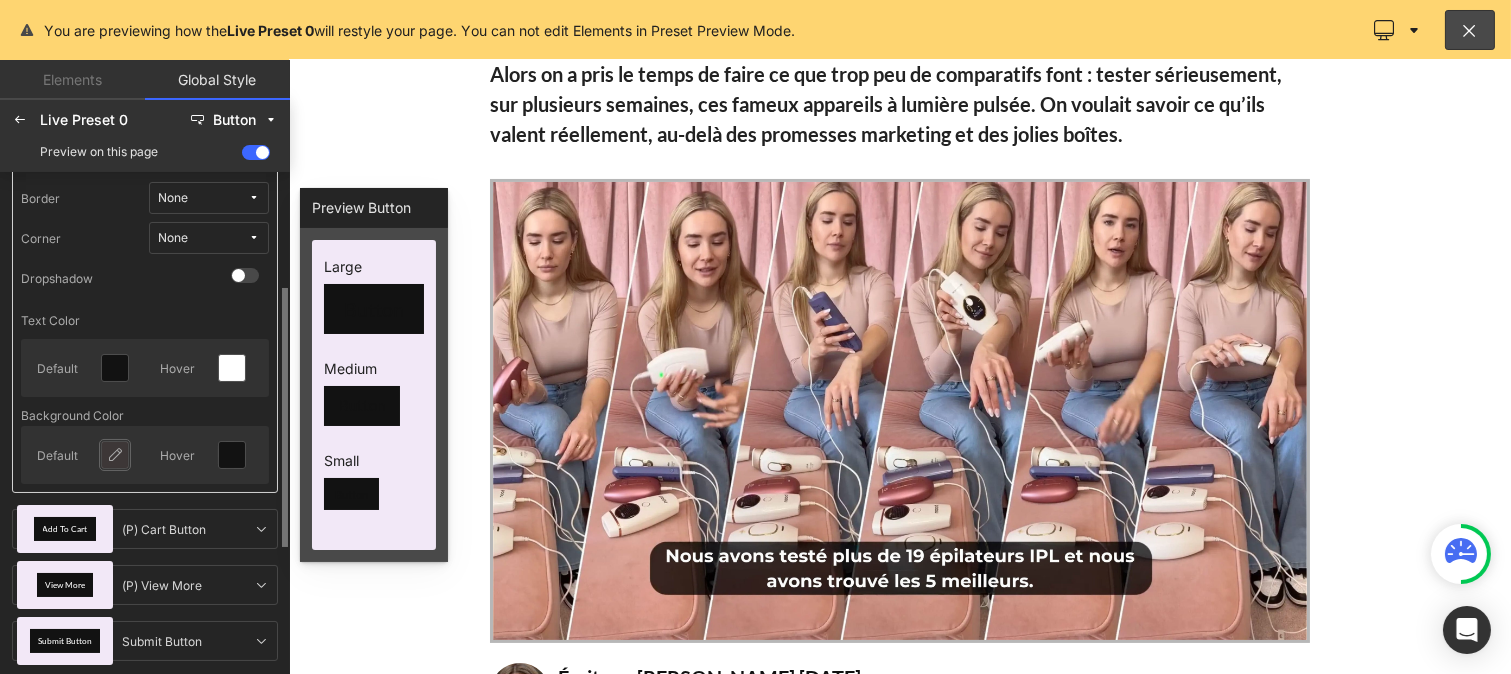 click at bounding box center (115, 455) 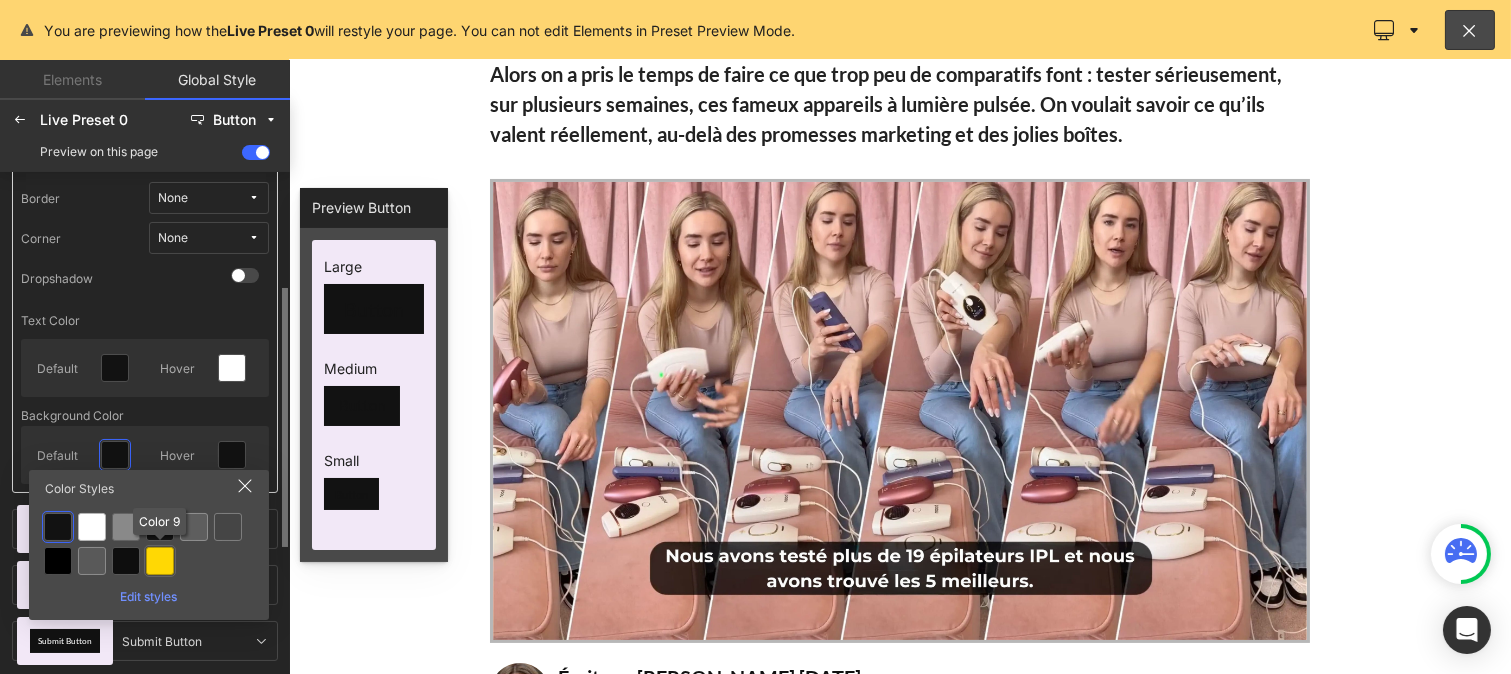 click at bounding box center [160, 561] 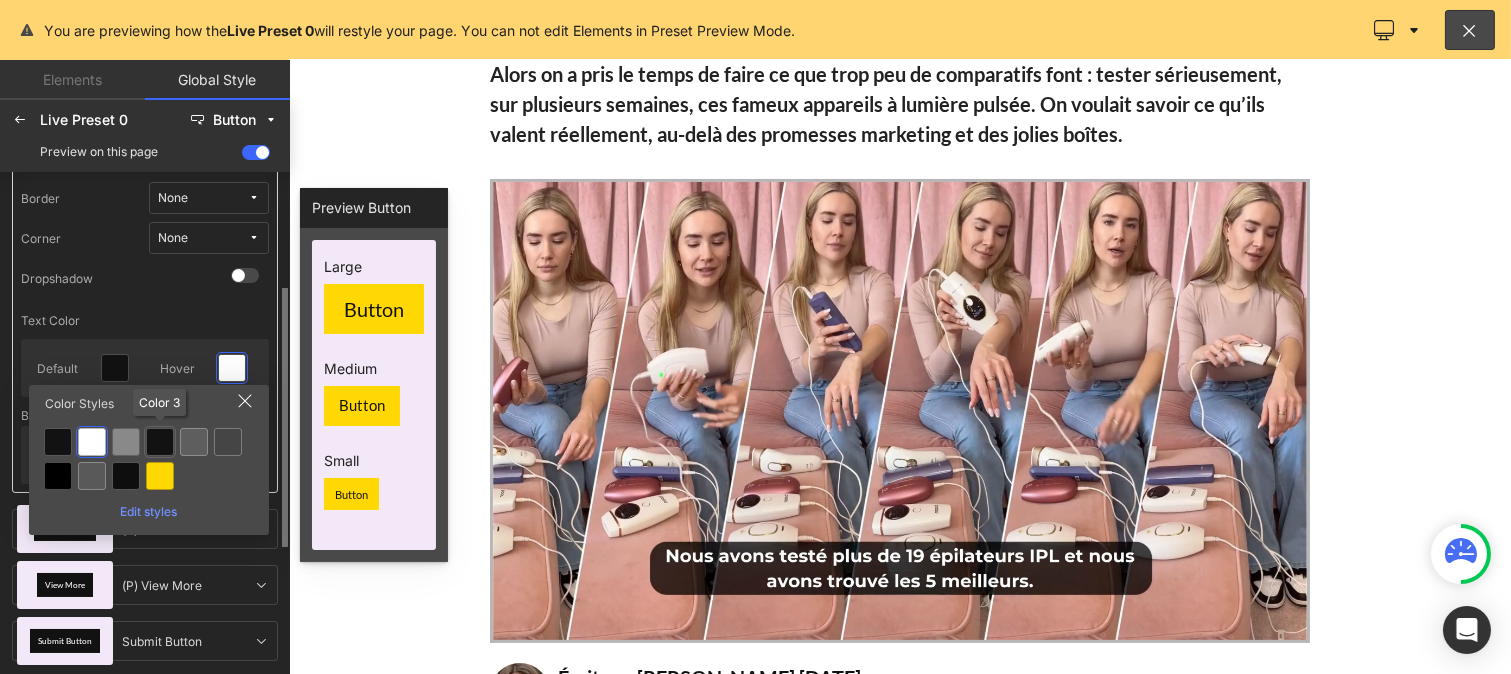 click at bounding box center (160, 442) 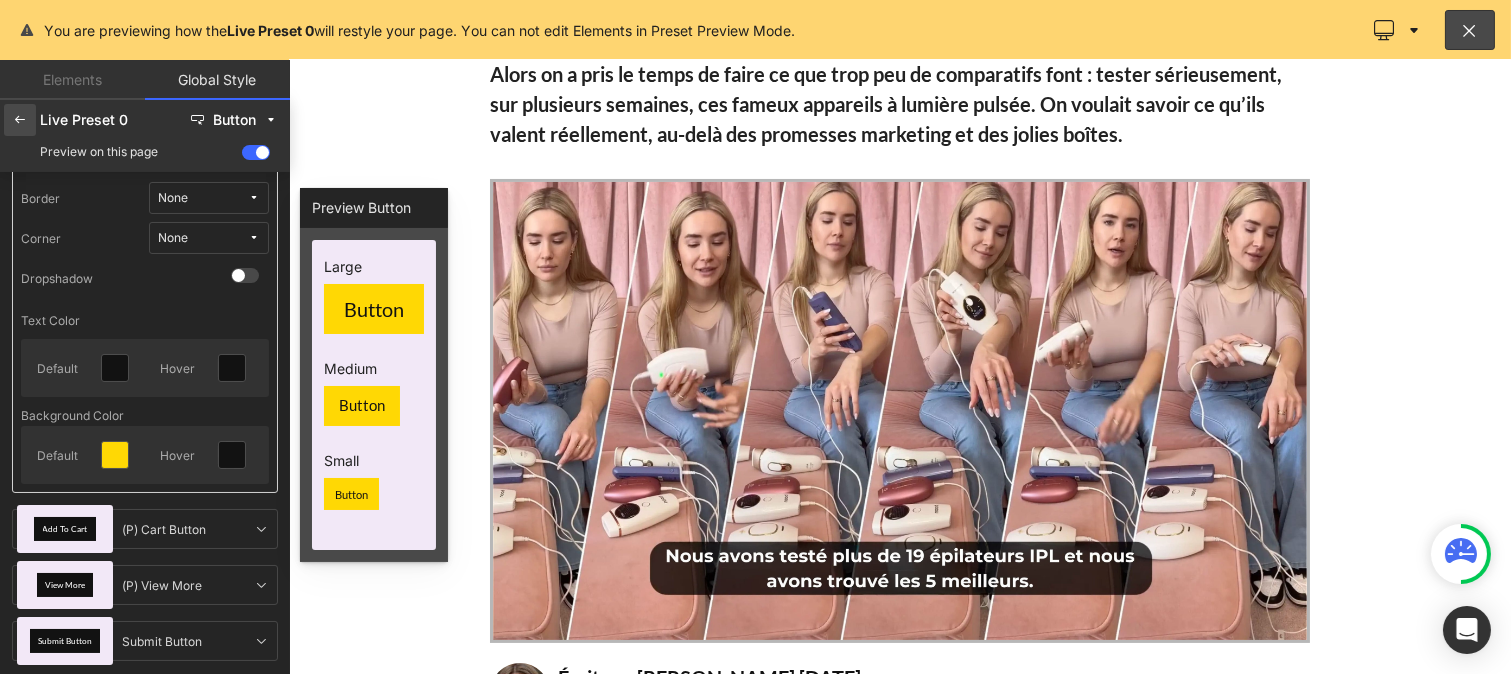 click at bounding box center (20, 120) 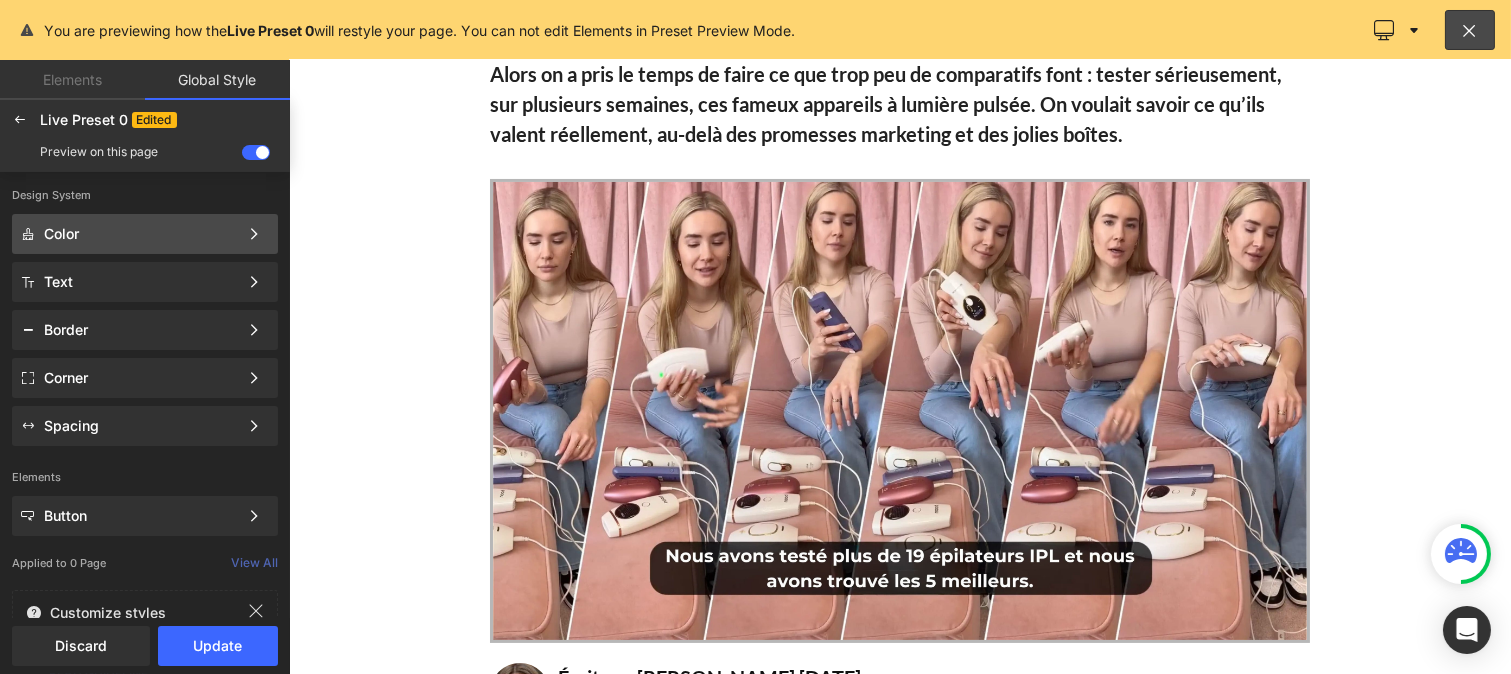 click on "Color" at bounding box center [141, 234] 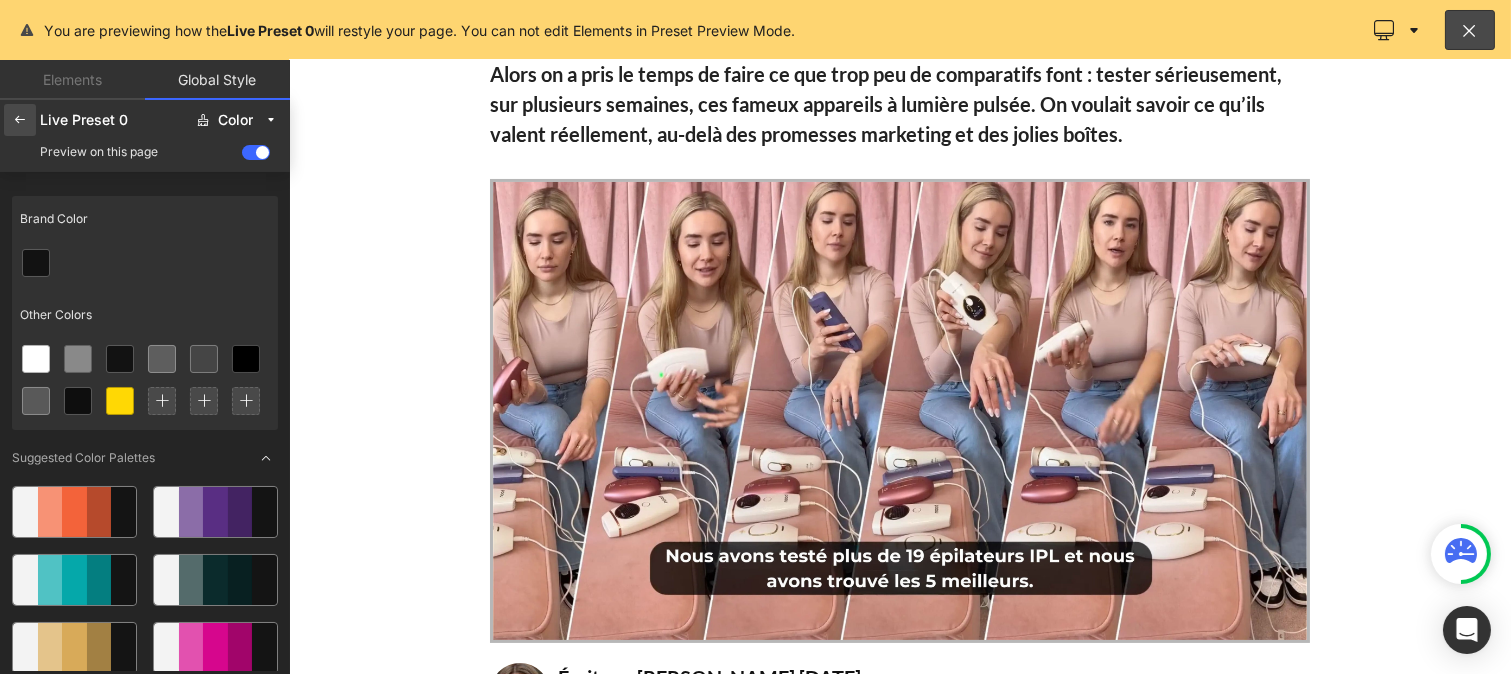 click at bounding box center [20, 120] 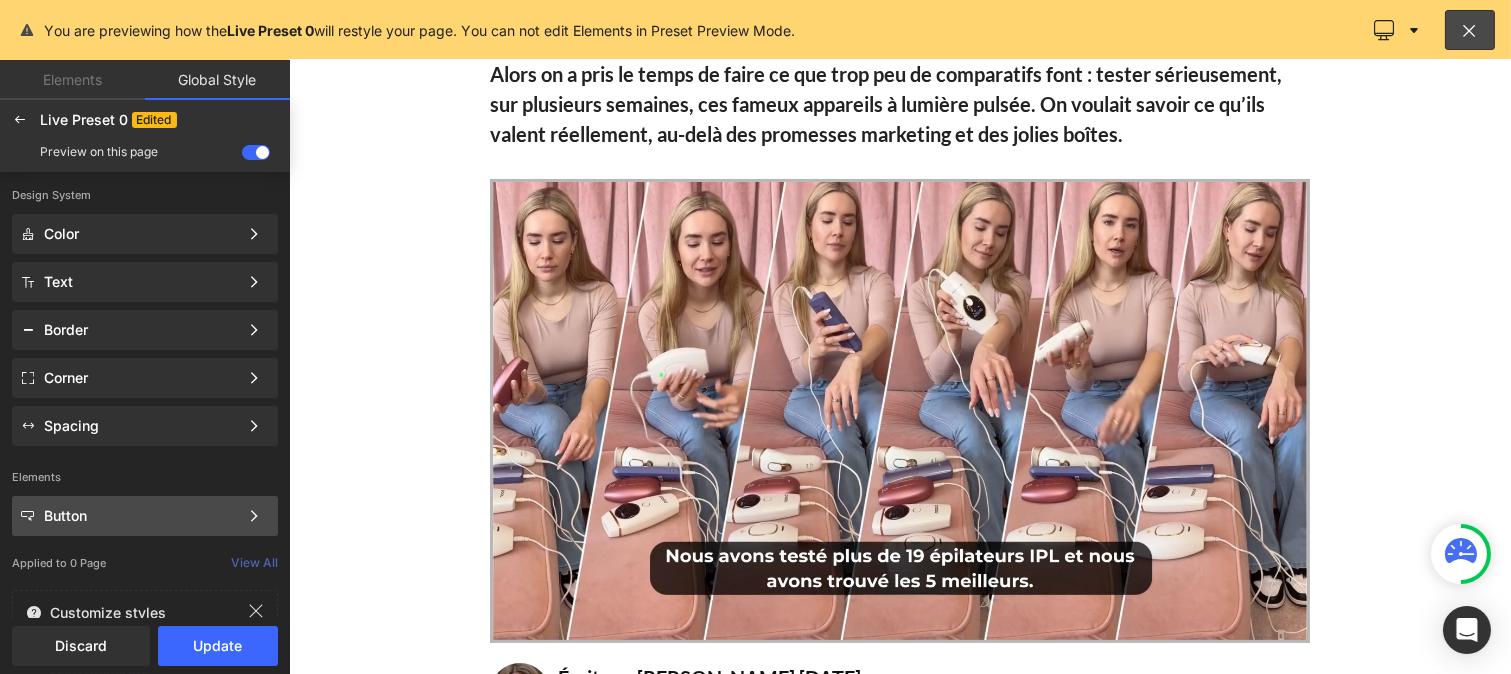 click on "Button" at bounding box center (141, 516) 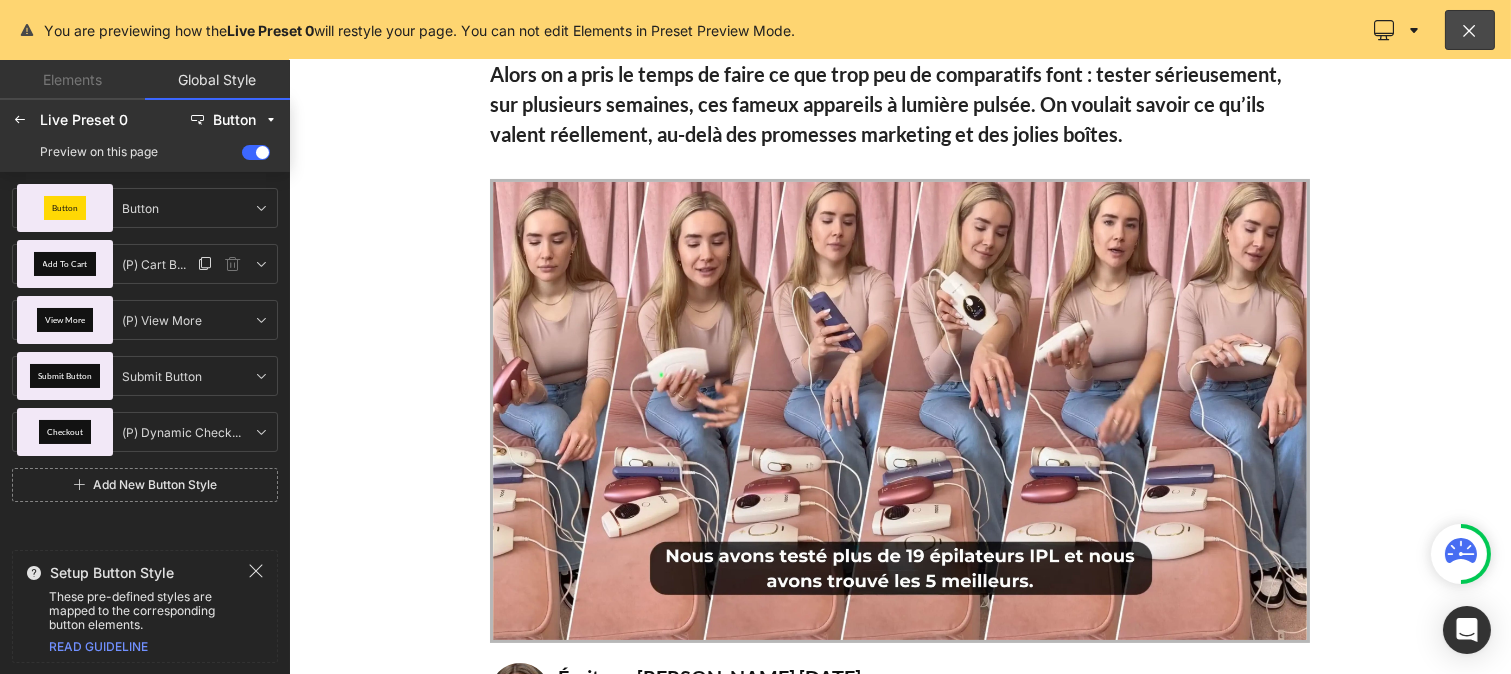 click on "Add To Cart" at bounding box center [65, 264] 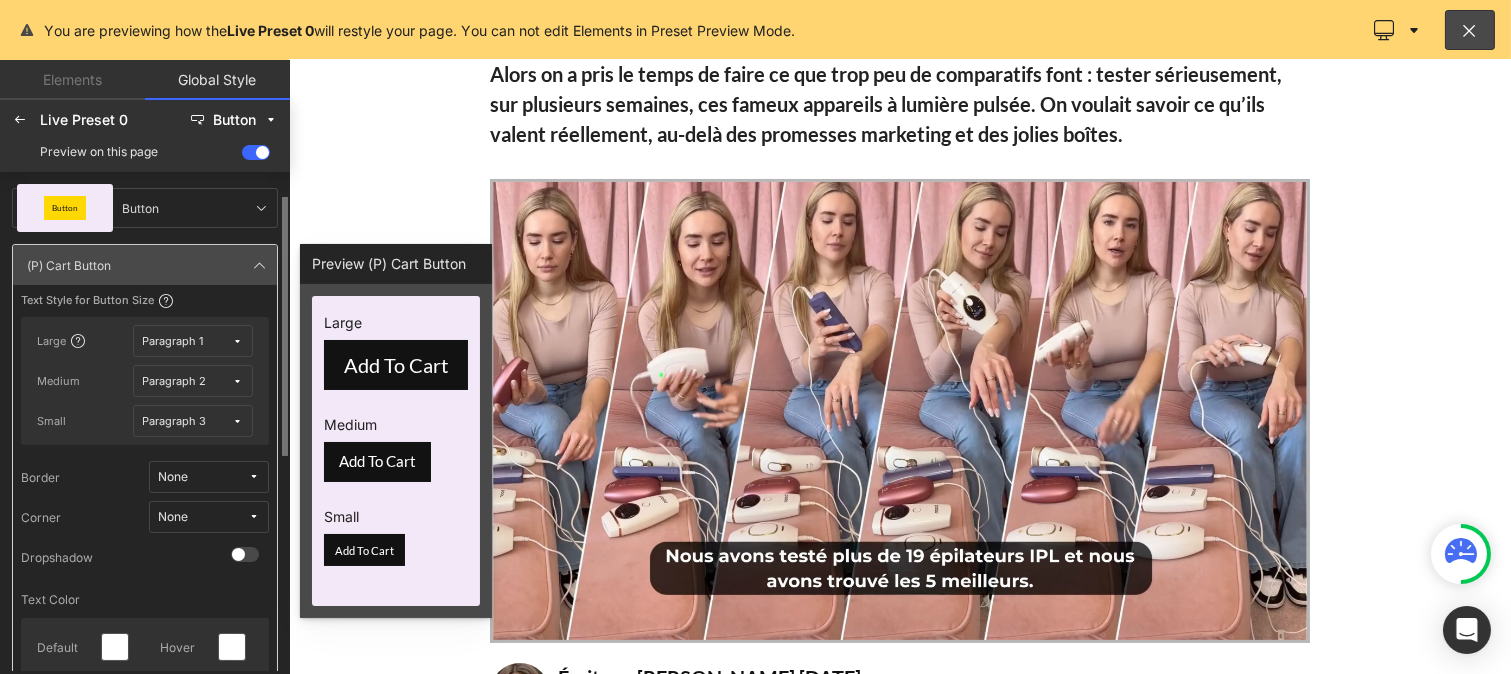 scroll, scrollTop: 185, scrollLeft: 0, axis: vertical 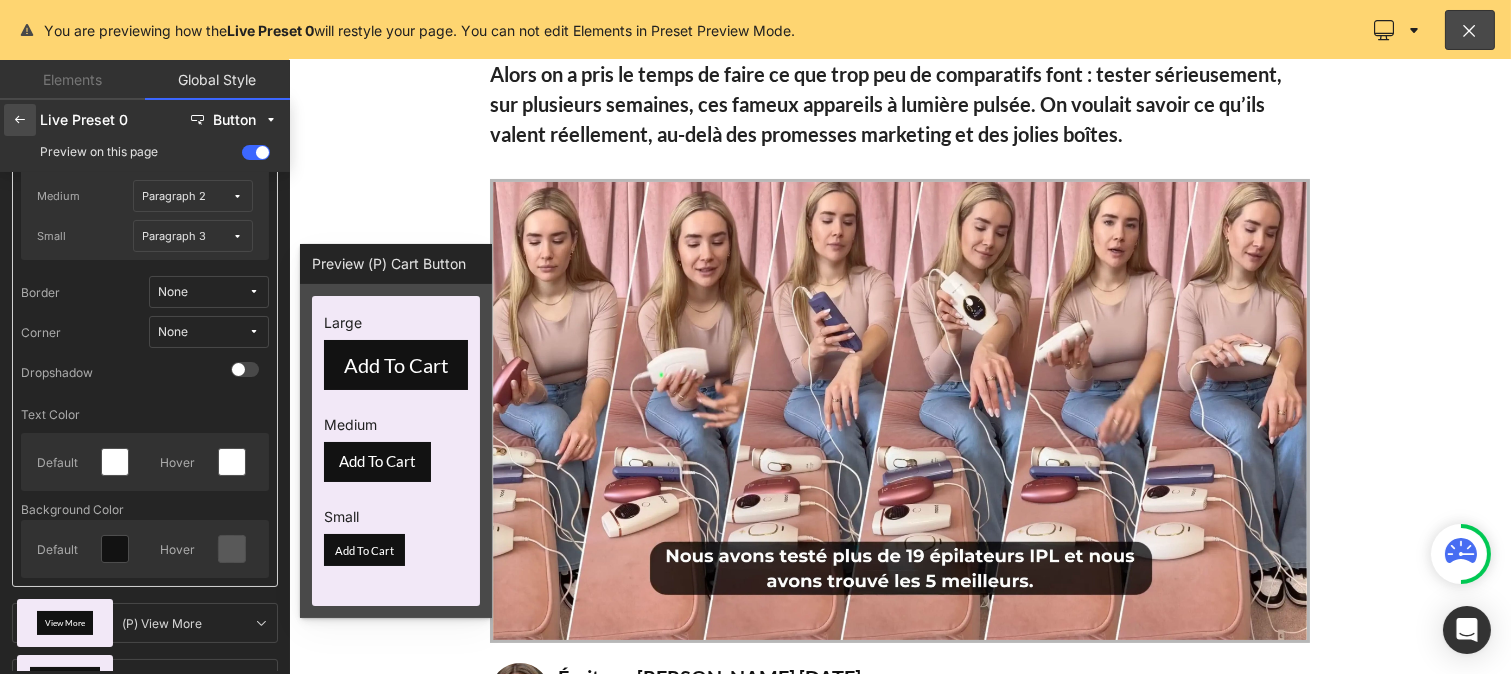 click at bounding box center [20, 120] 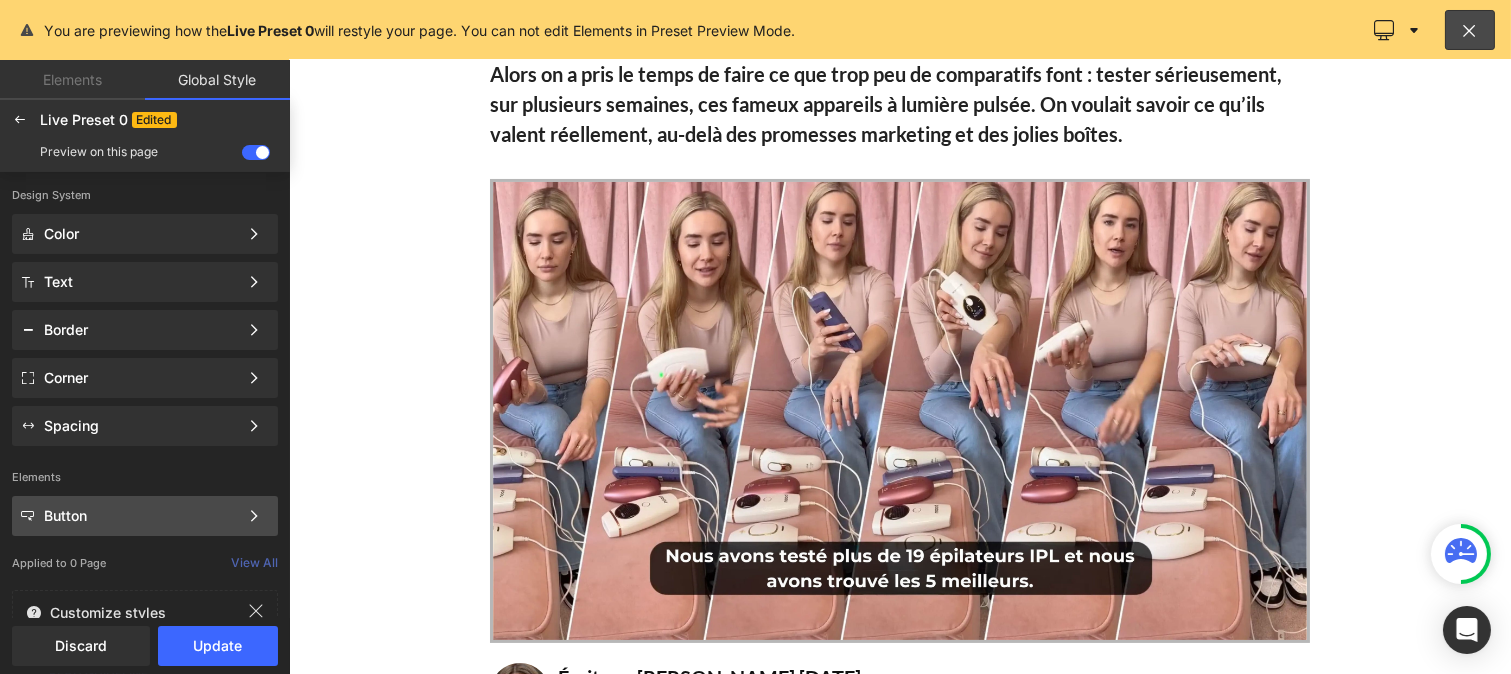 click on "Button" at bounding box center (141, 516) 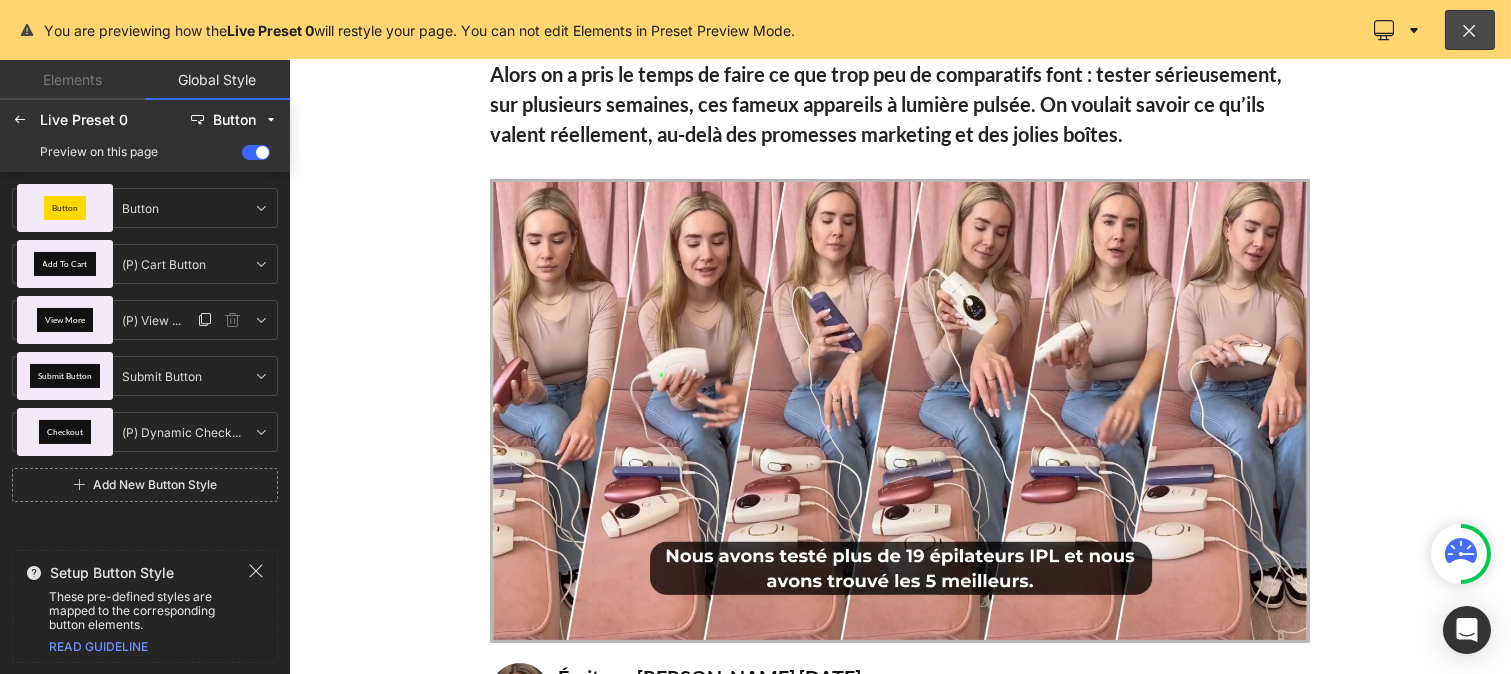 click on "View More" at bounding box center [65, 320] 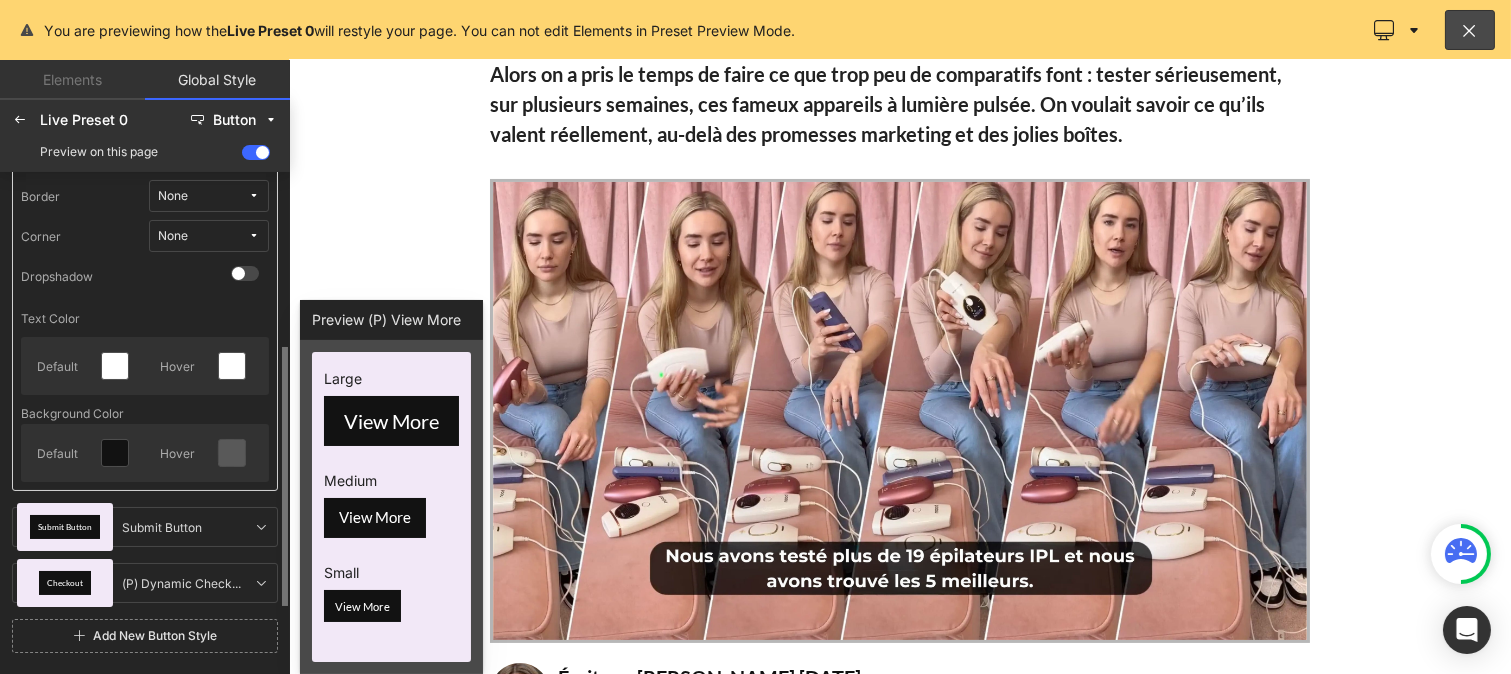 scroll, scrollTop: 0, scrollLeft: 0, axis: both 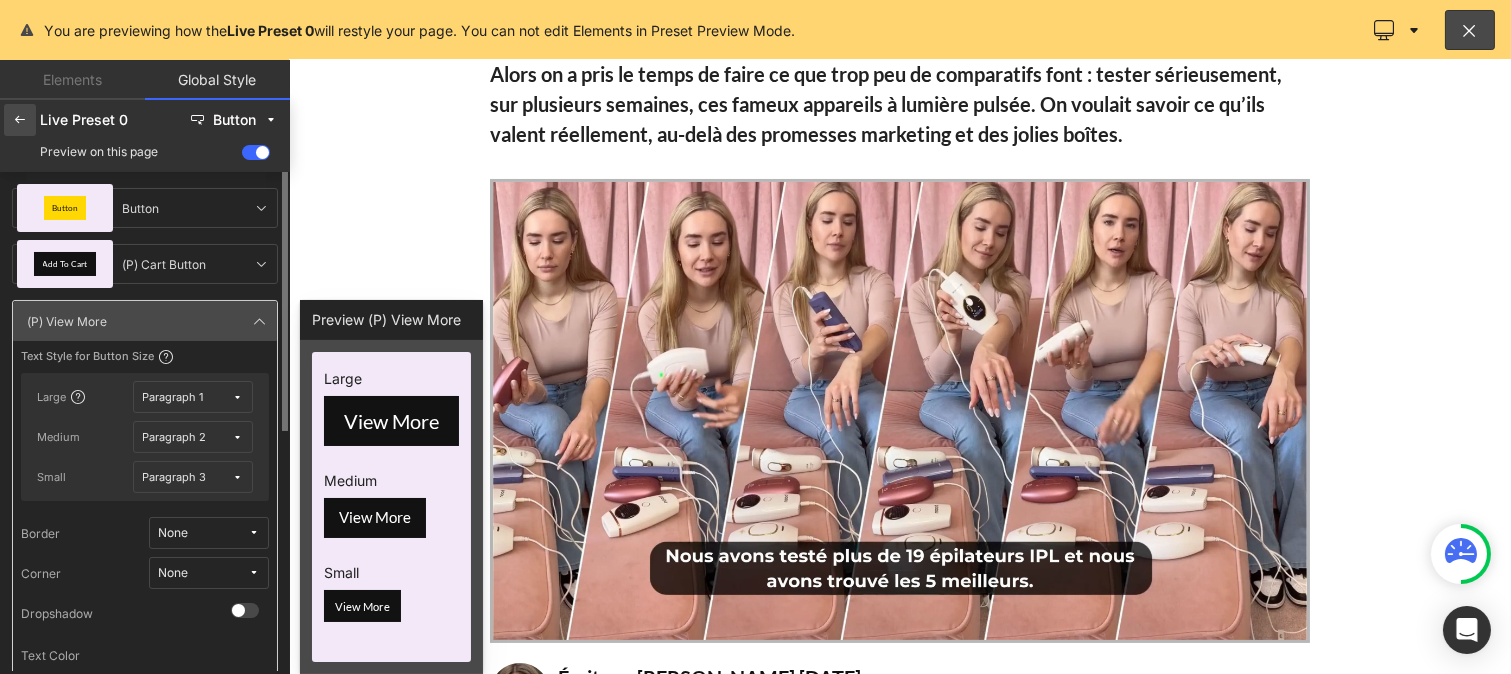 click at bounding box center [20, 120] 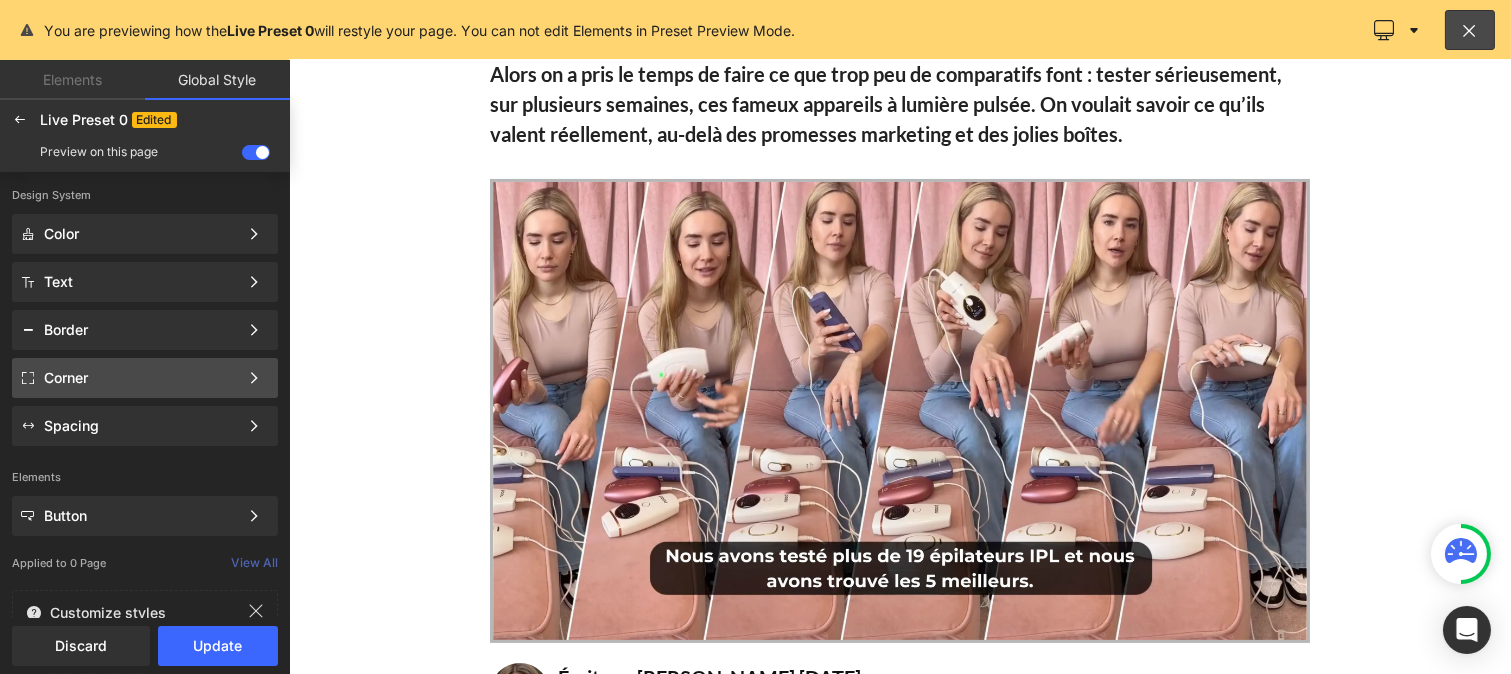 click on "Corner" at bounding box center [141, 378] 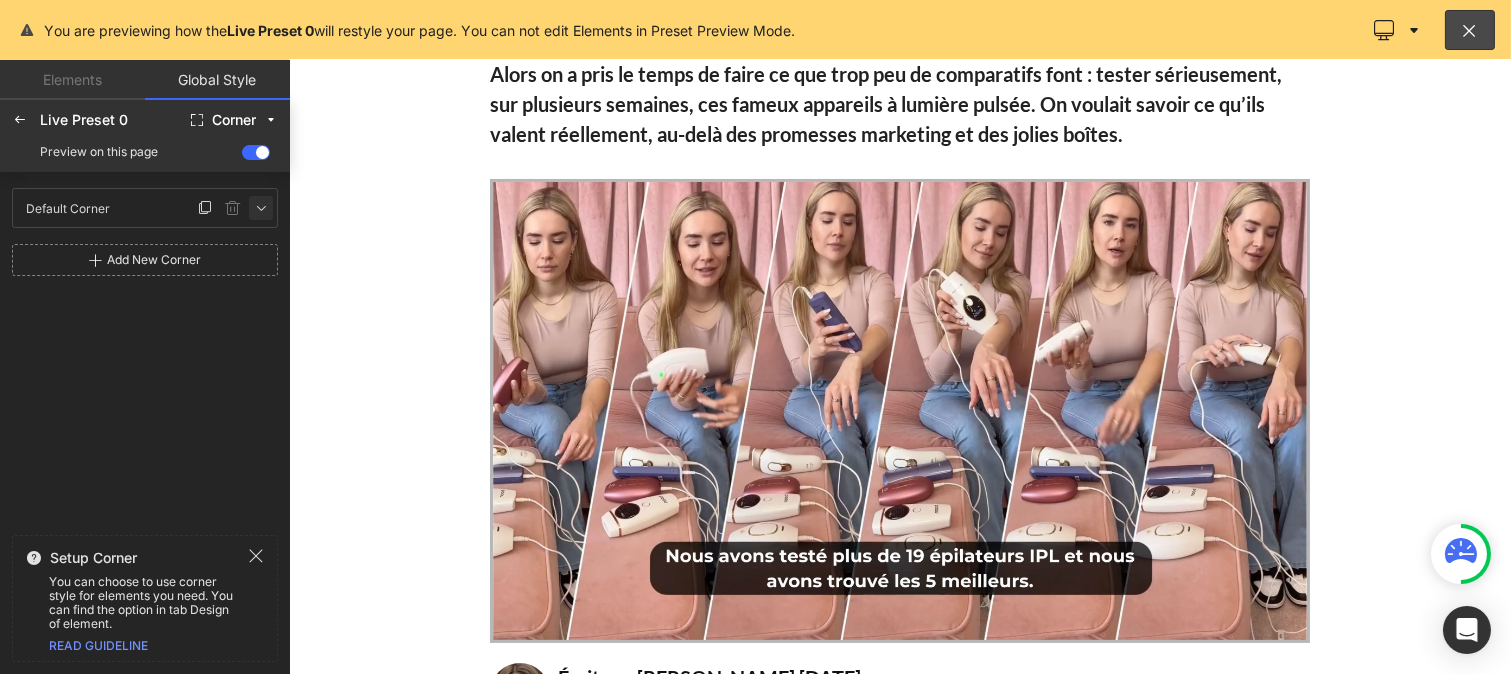 click at bounding box center (261, 208) 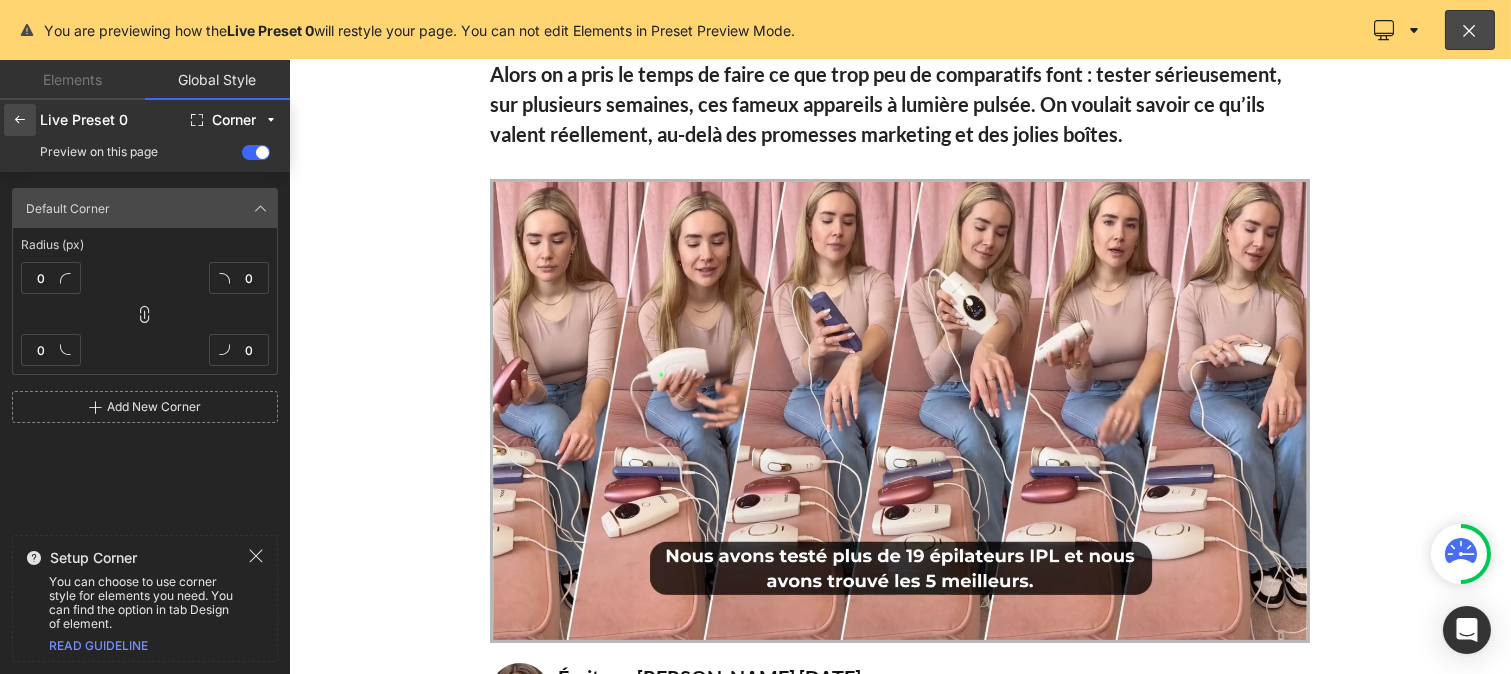 click at bounding box center [20, 120] 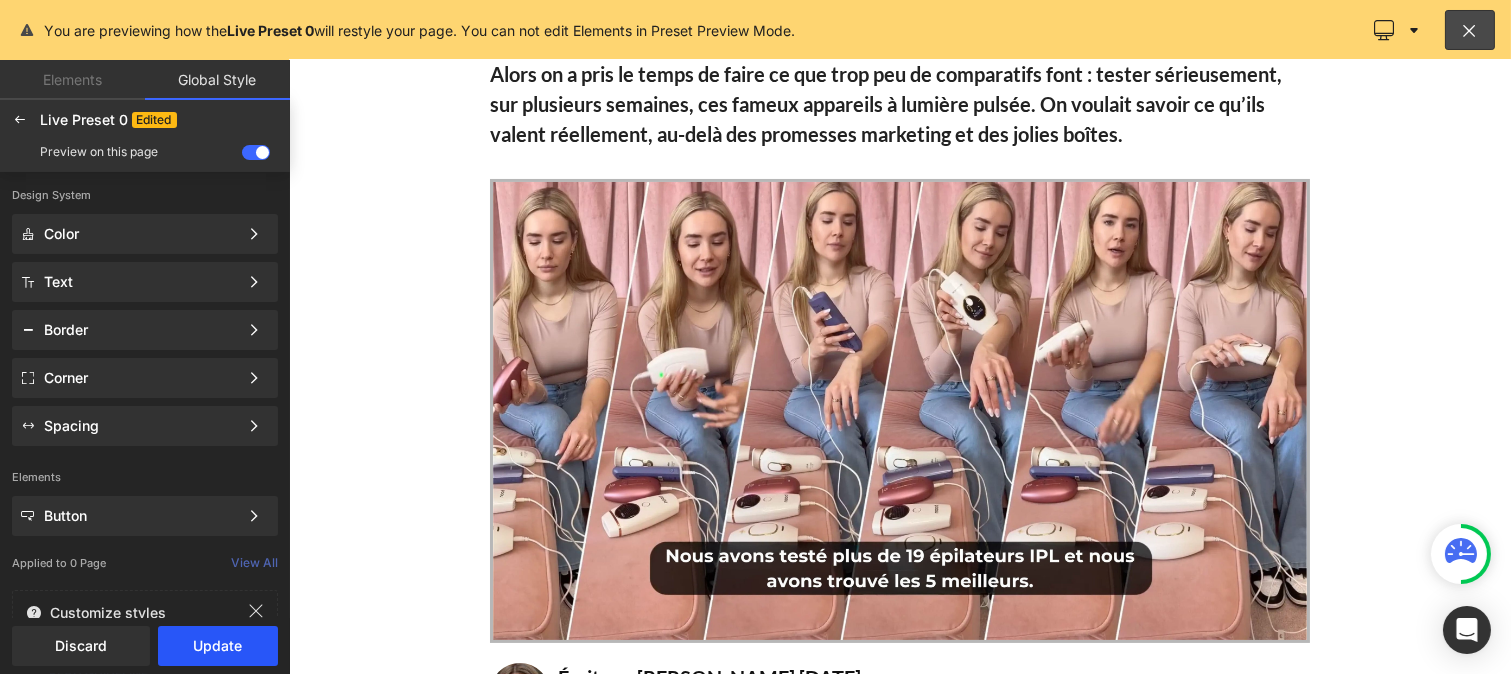 click on "Update" at bounding box center [218, 646] 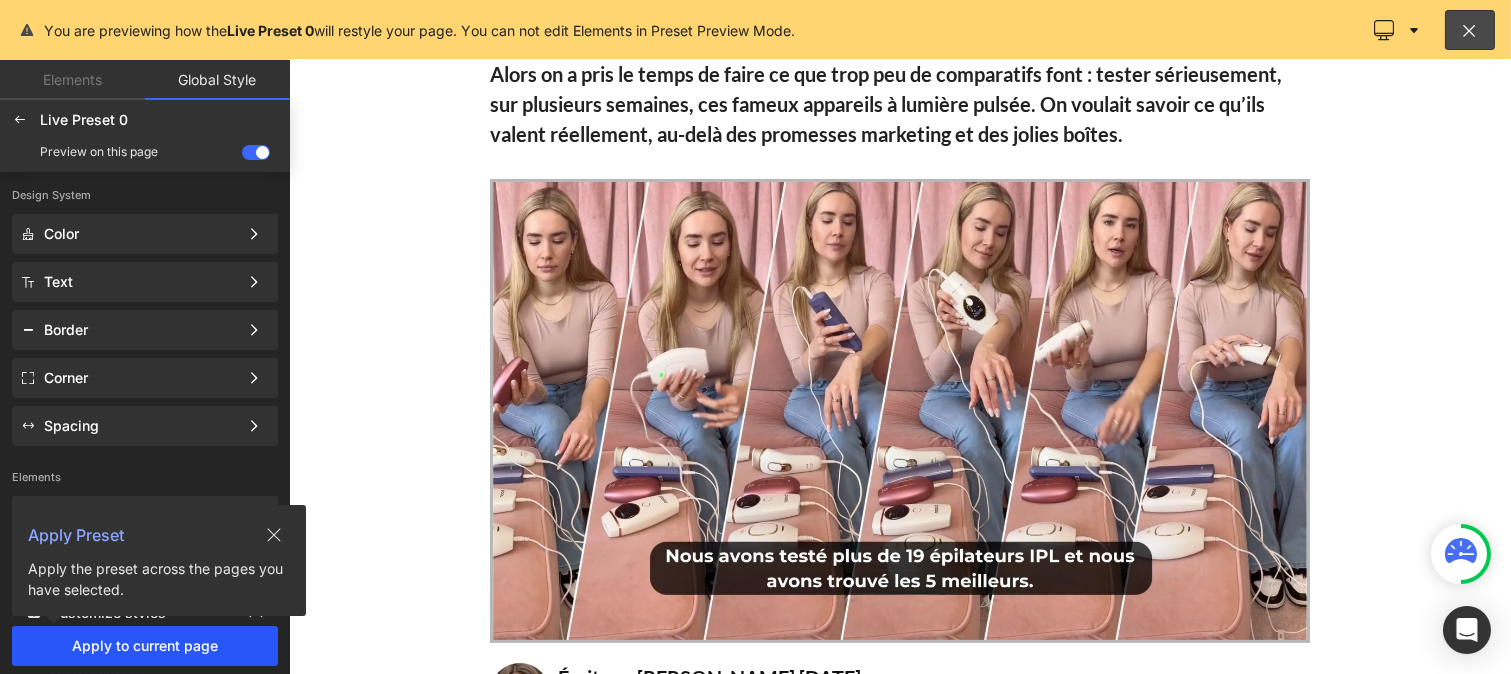 click on "Apply to current page" at bounding box center [145, 646] 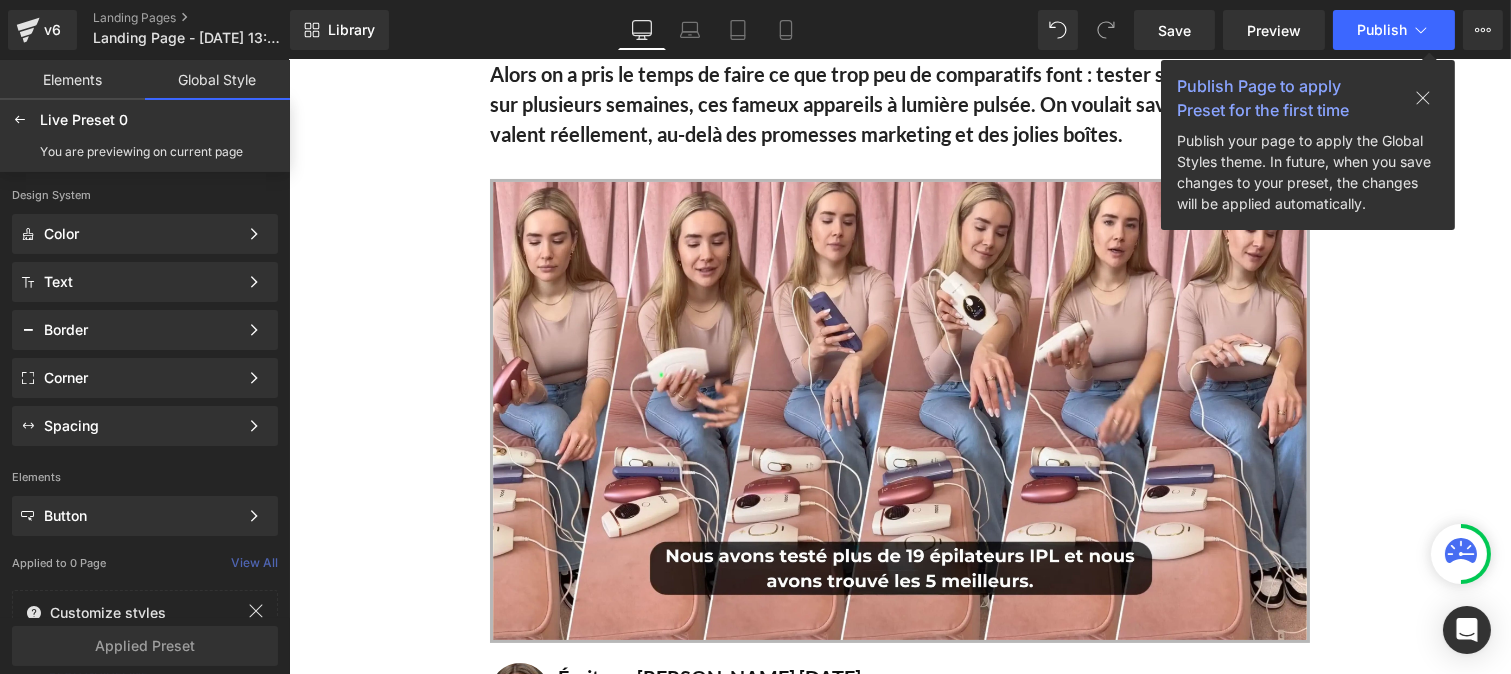 click on "Top 5 des Épilateurs IPL Testés et Approuvés par Notre Collectif : Pour une Peau Douce, Sans Douleur et Sans Stress Heading         Les épilateurs IPL, ça fonctionne vraiment ? Est-ce que ça fait mal ? Est-ce qu’on voit vraiment une différence ?  Ce sont les questions qu’on s’est toutes posées — et qu’on s’est promis de démystifier, entre femmes. Alors on a pris le temps de faire ce que trop peu de comparatifs font : tester sérieusement, sur plusieurs semaines, ces fameux appareils à lumière pulsée. On voulait savoir ce qu’ils valent réellement, au-delà des promesses marketing et des jolies boîtes. Text Block         Image         Image         Écrit par [PERSON_NAME] [DATE] Heading         Rédactrice en chef - Rubrique Beauté Text Block         Row         Un test 100 % féminin, fait avec honnêteté, curiosité… et beaucoup de poils au départ 😅 la vraie vie,  pas juste des profils "parfaits" de pub. Text Block         Text Block         Text Block" at bounding box center (899, 11287) 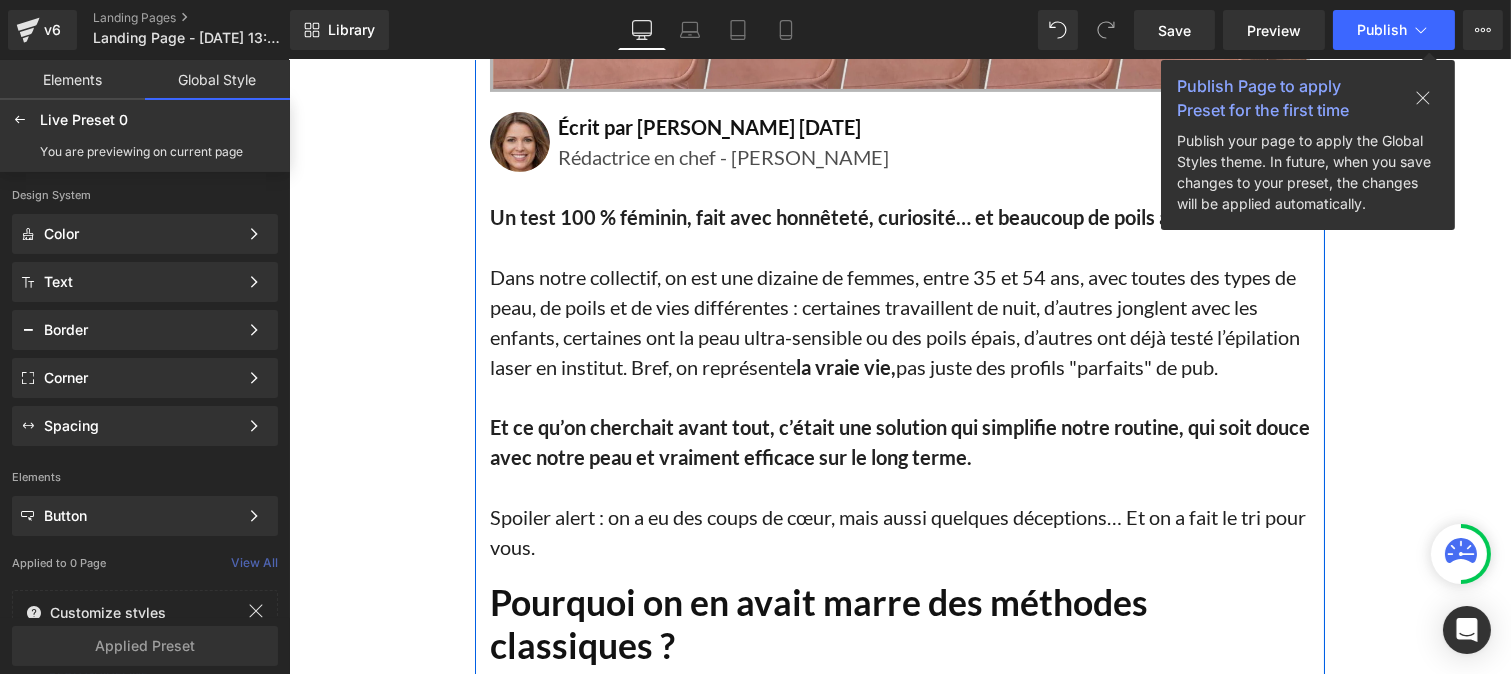 scroll, scrollTop: 0, scrollLeft: 0, axis: both 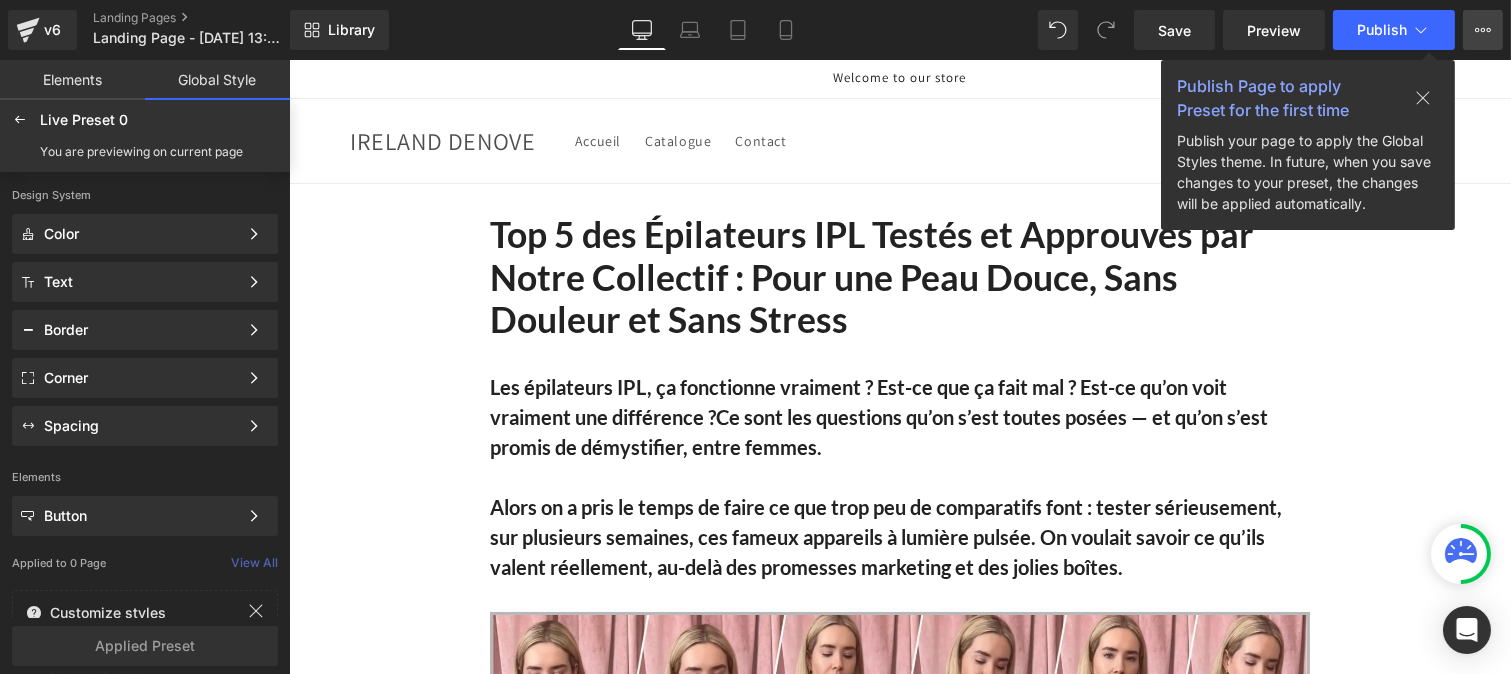click on "View Live Page View with current Template Save Template to Library Schedule Publish  Optimize  Publish Settings Shortcuts" at bounding box center [1483, 30] 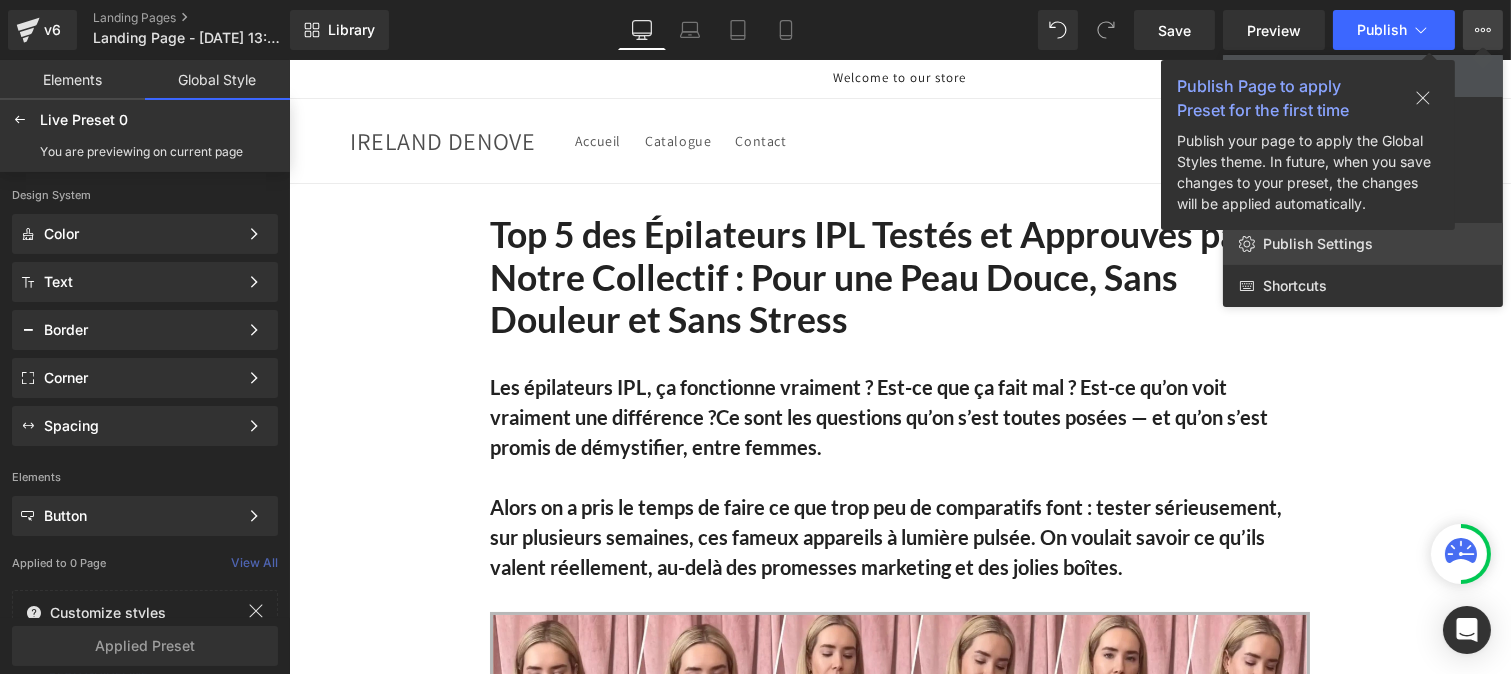 click on "Publish Settings" at bounding box center [1318, 244] 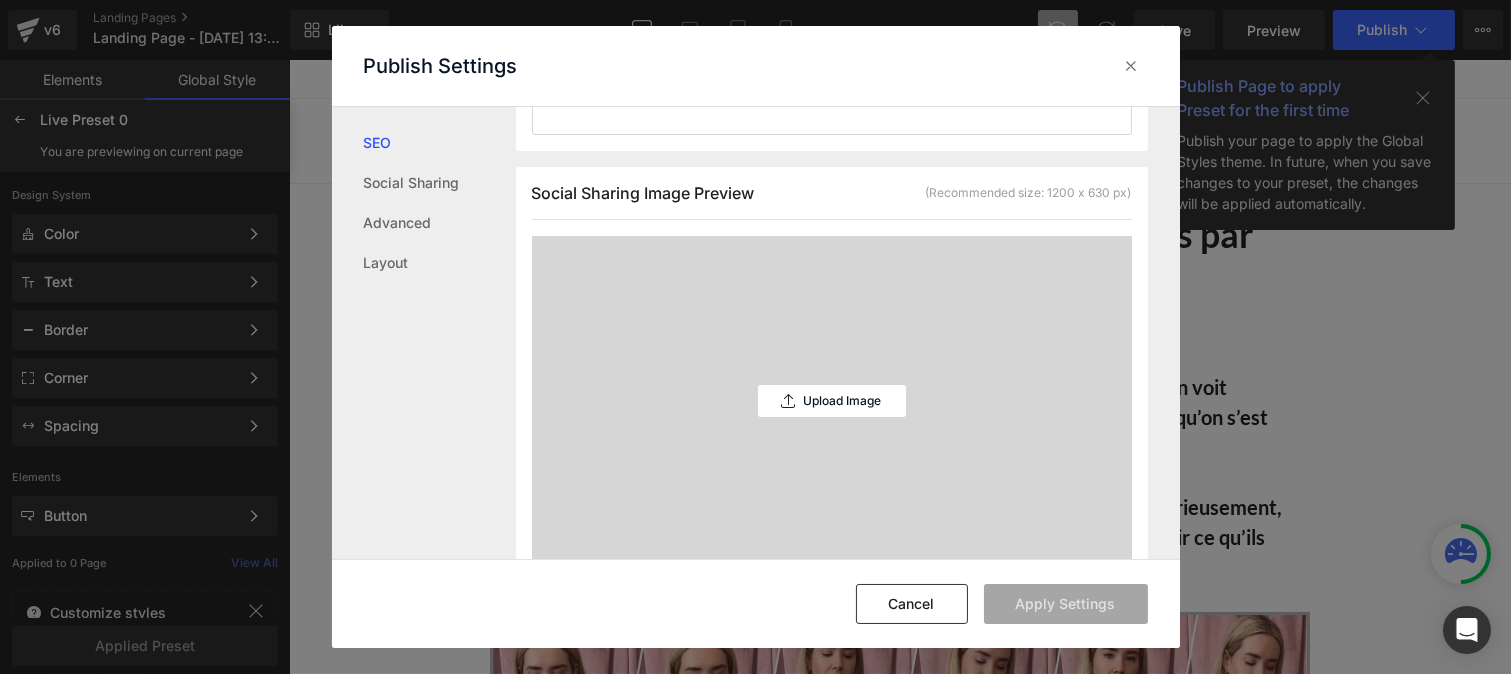 scroll, scrollTop: 1192, scrollLeft: 0, axis: vertical 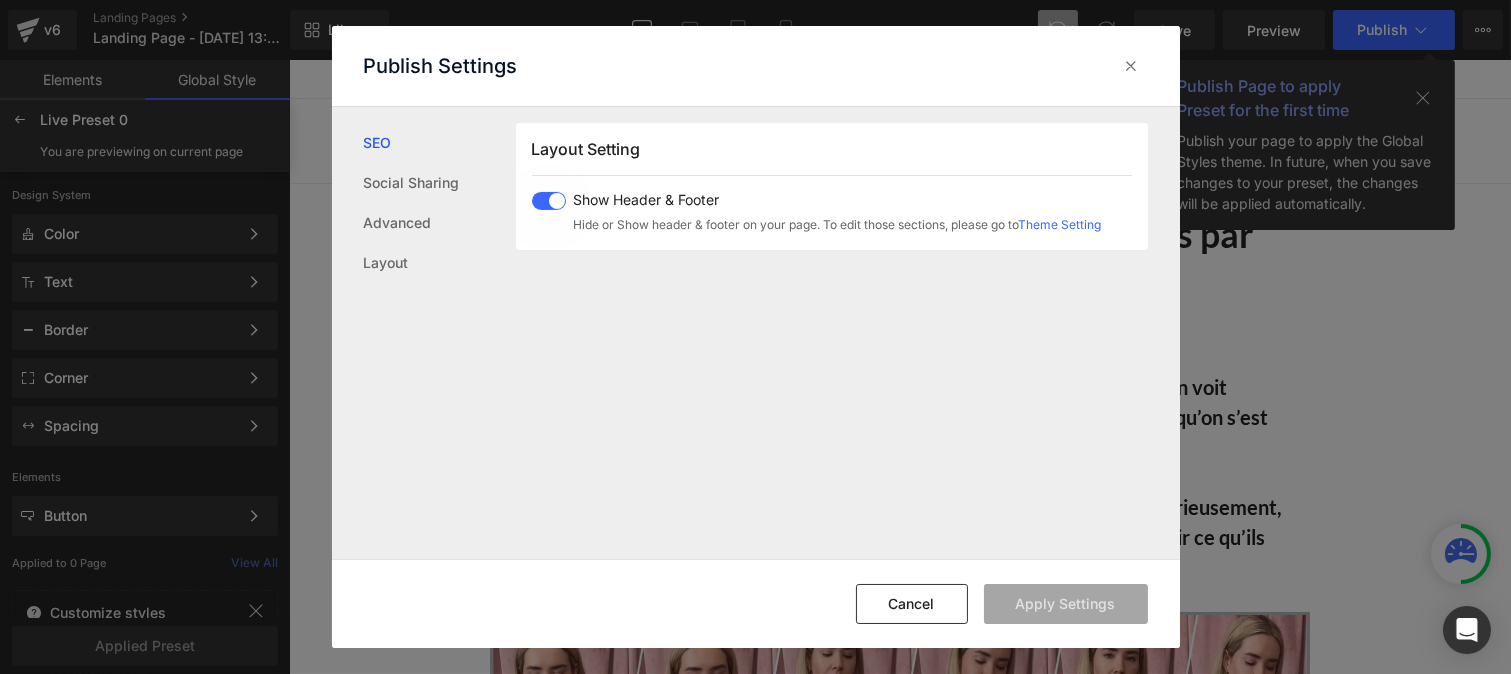 click at bounding box center [549, 201] 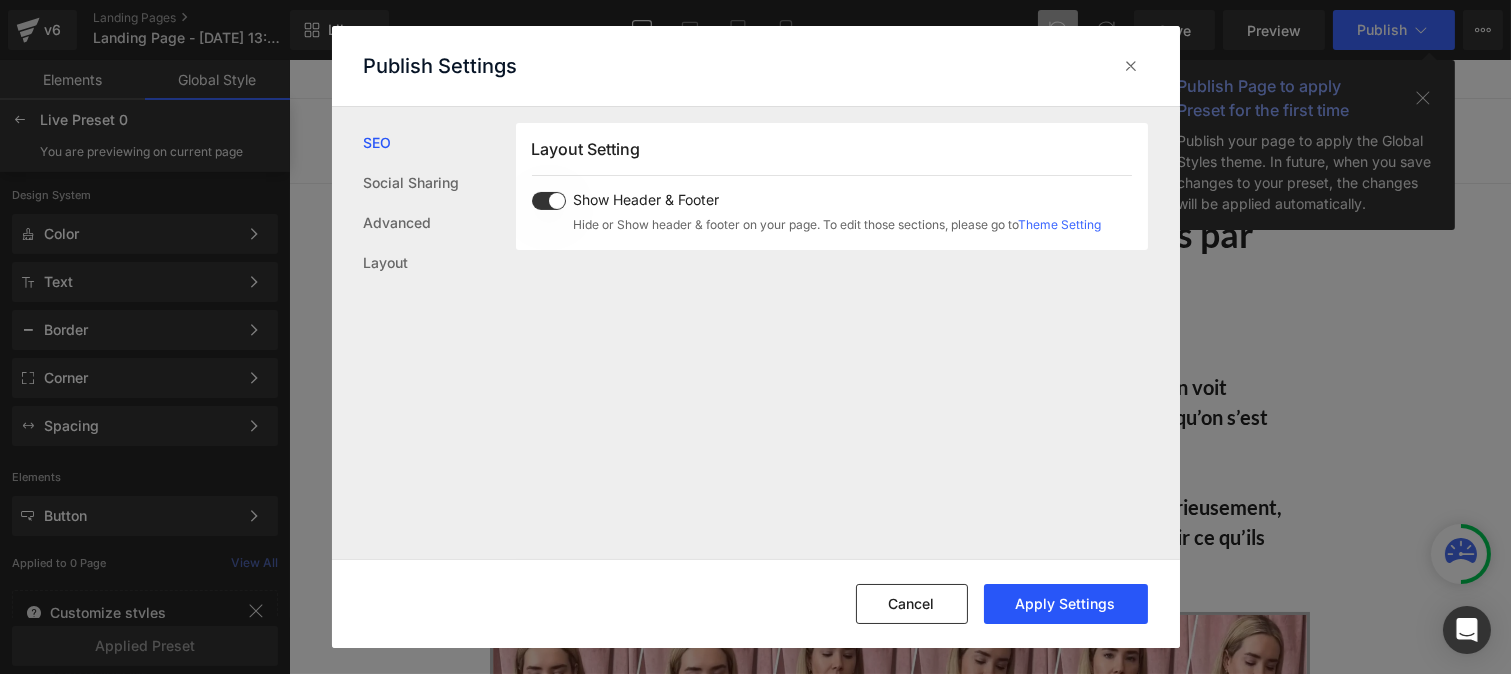 click on "Apply Settings" at bounding box center (1066, 604) 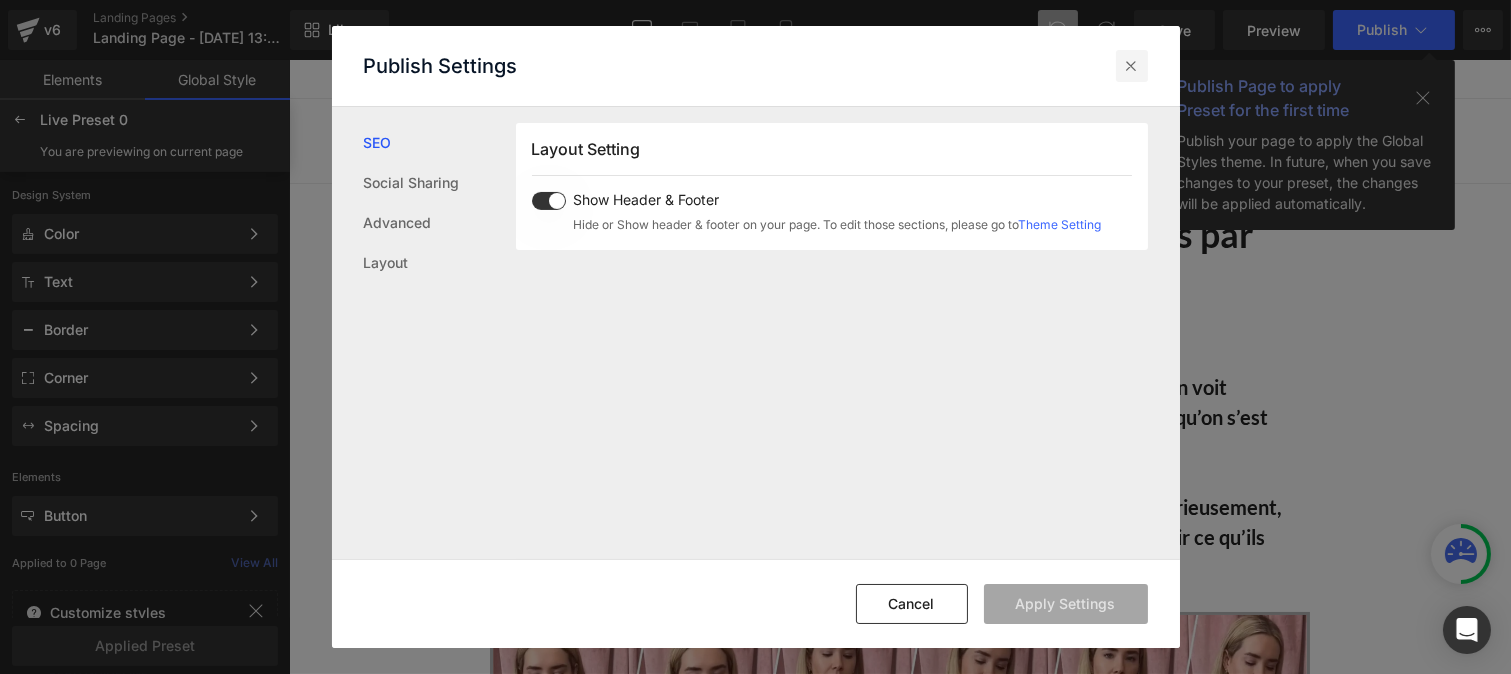 click at bounding box center (1132, 66) 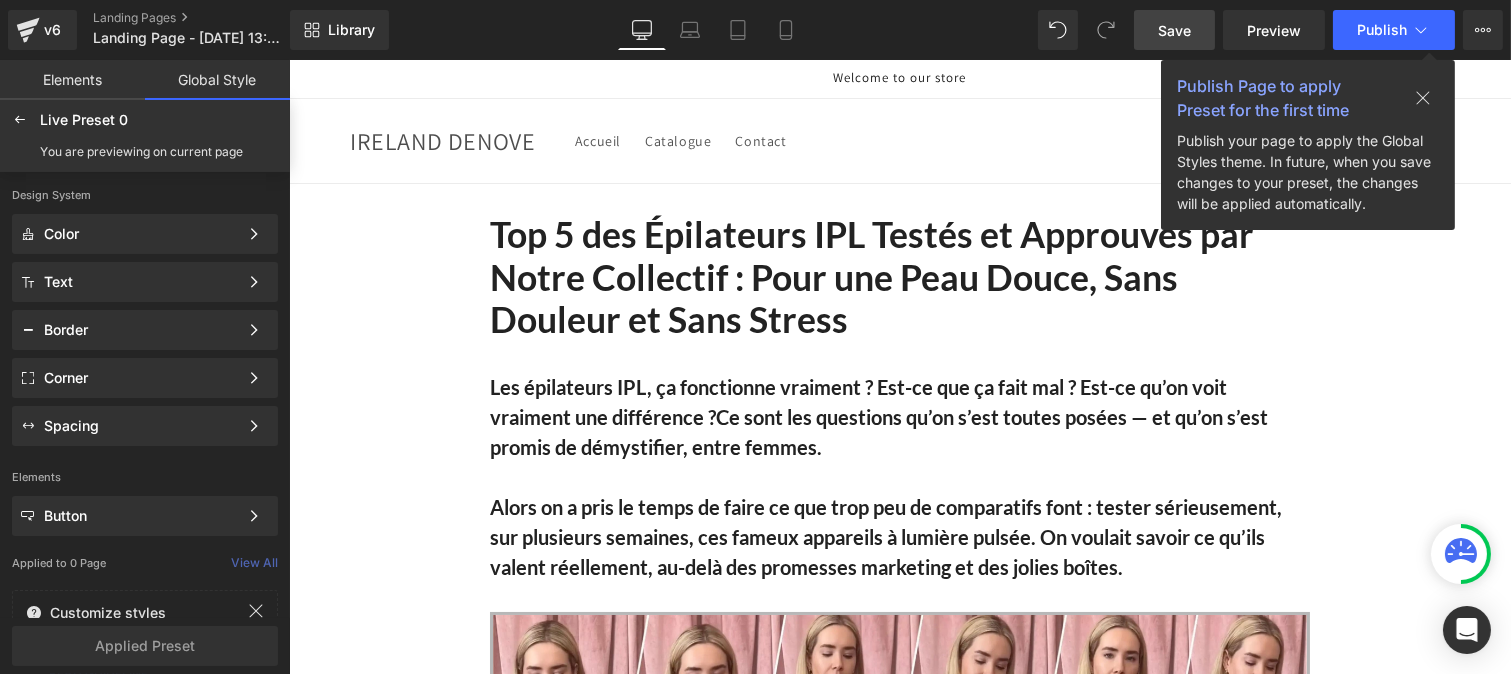 click on "Save" at bounding box center (1174, 30) 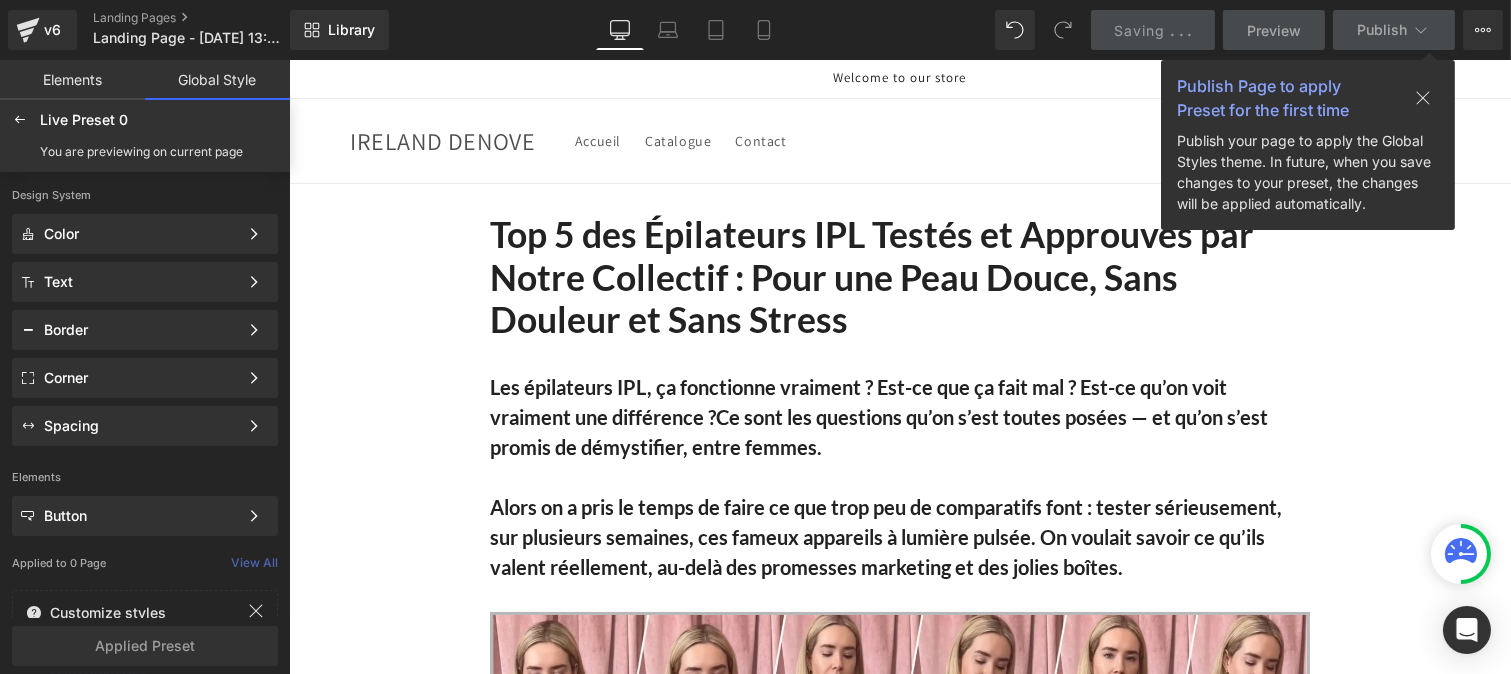 scroll, scrollTop: 498, scrollLeft: 0, axis: vertical 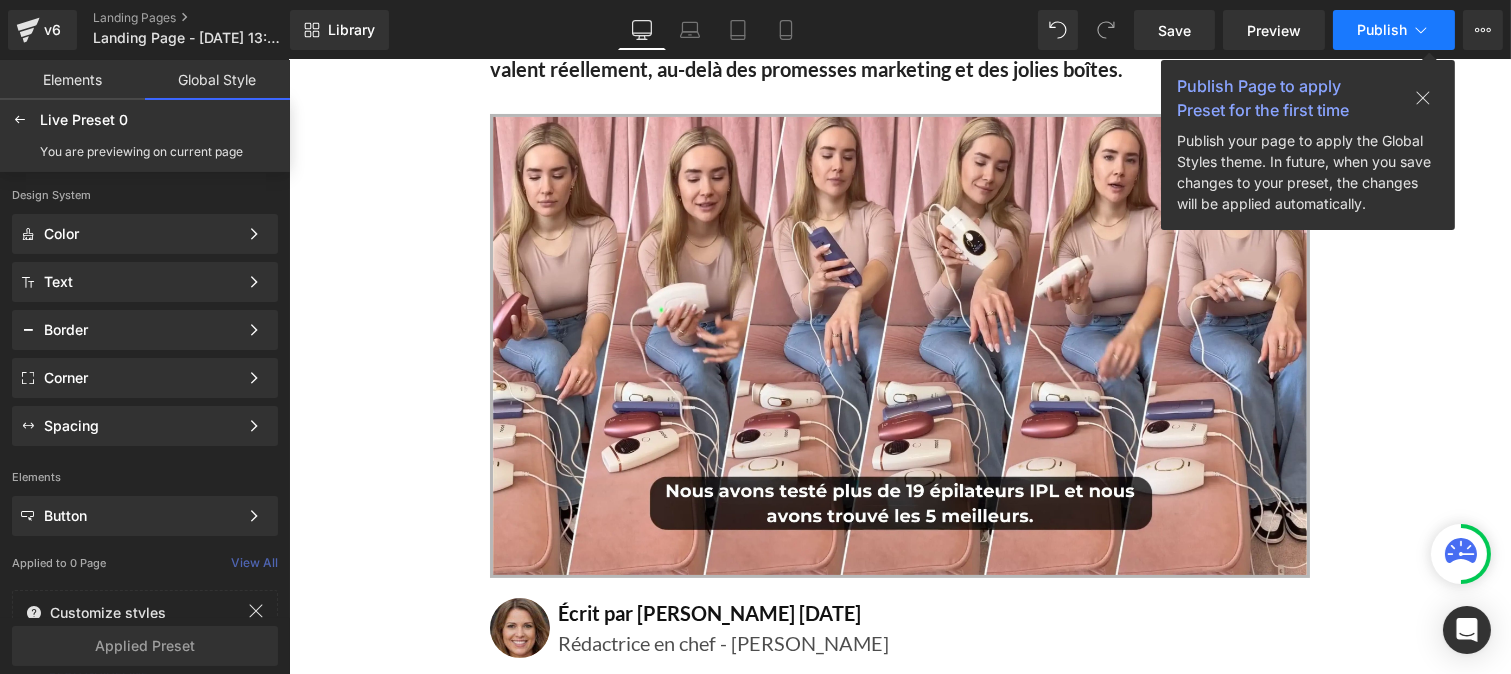 click on "Publish" at bounding box center (1394, 30) 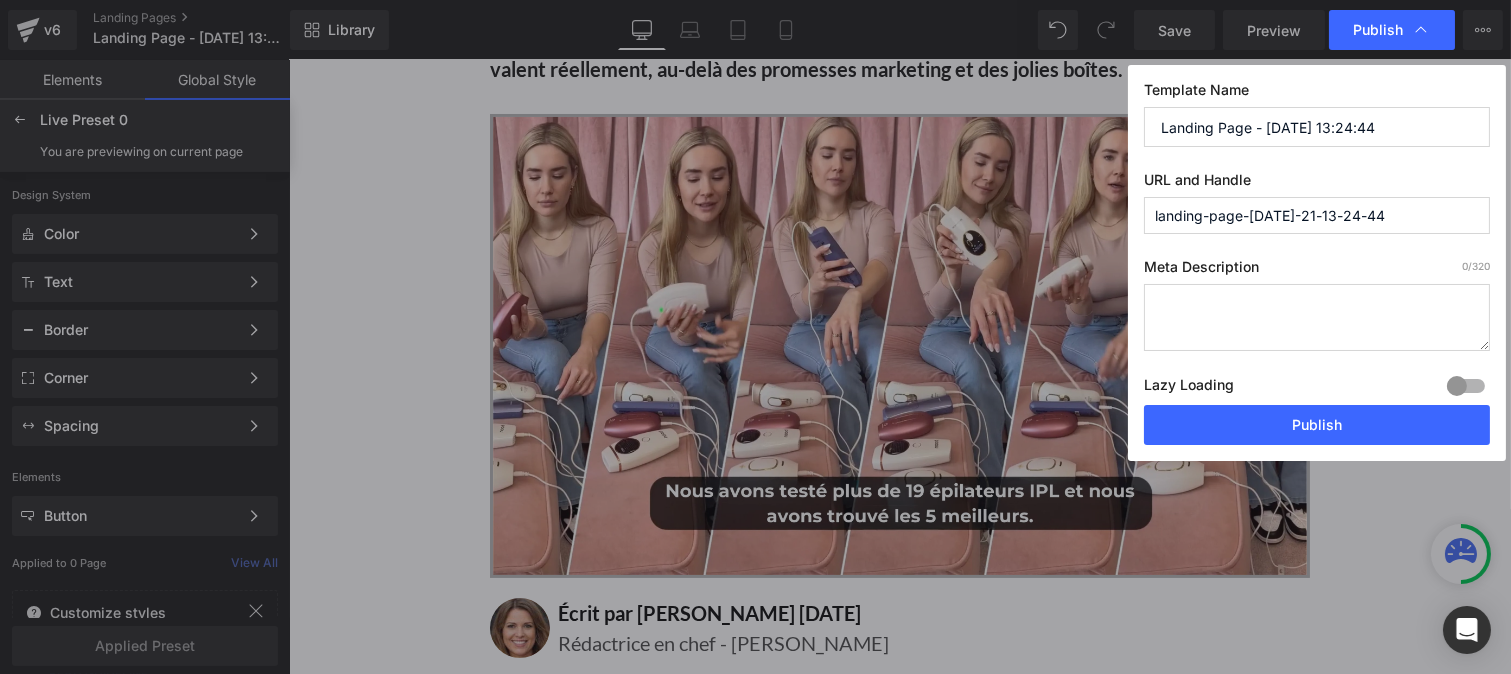 type on "44" 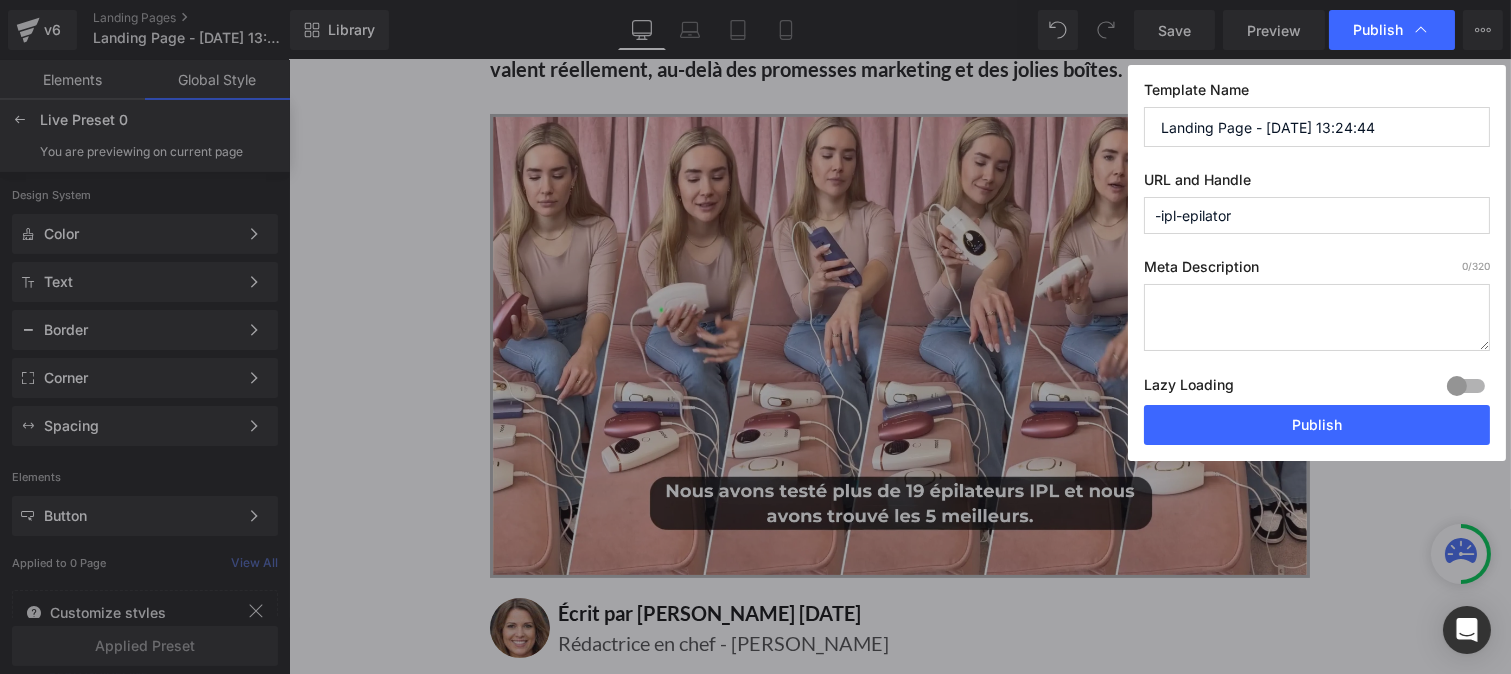 click on "-ipl-epilator" at bounding box center (1317, 215) 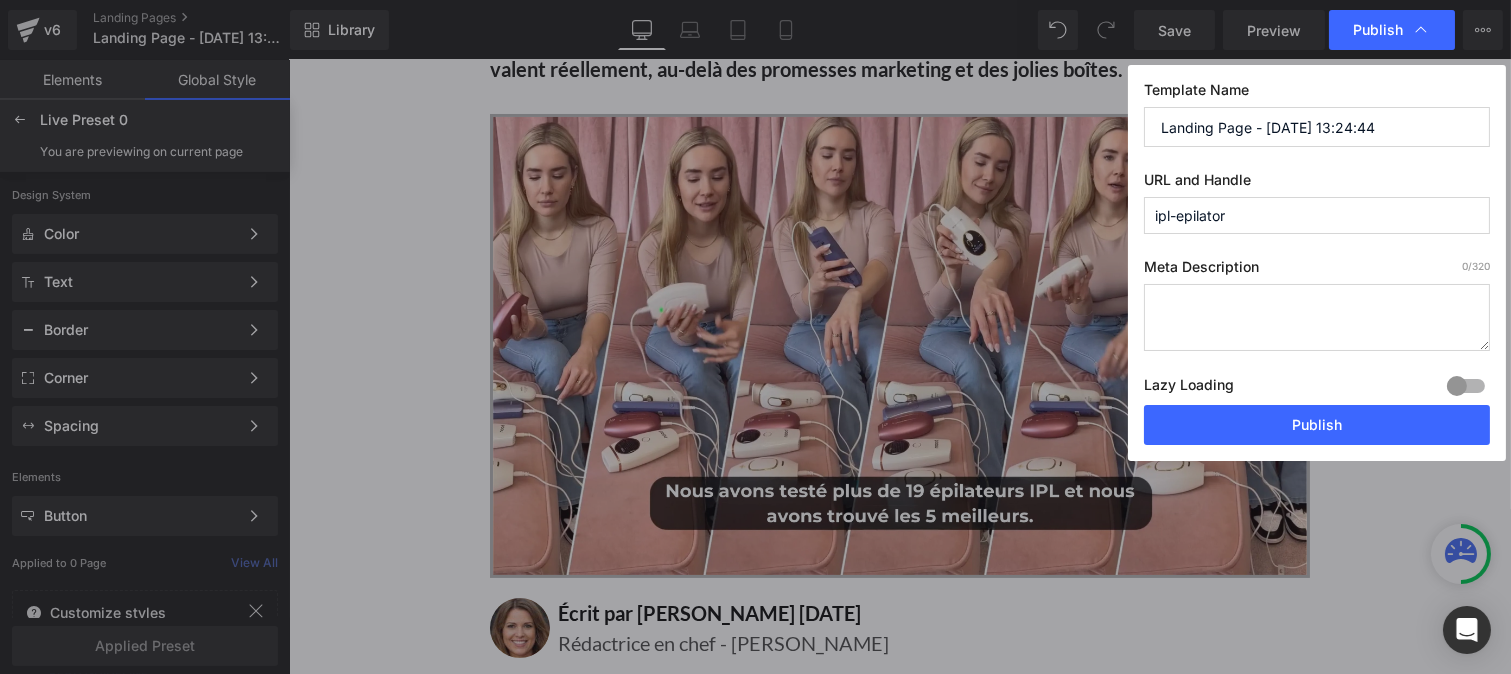 type on "ipl-epilator" 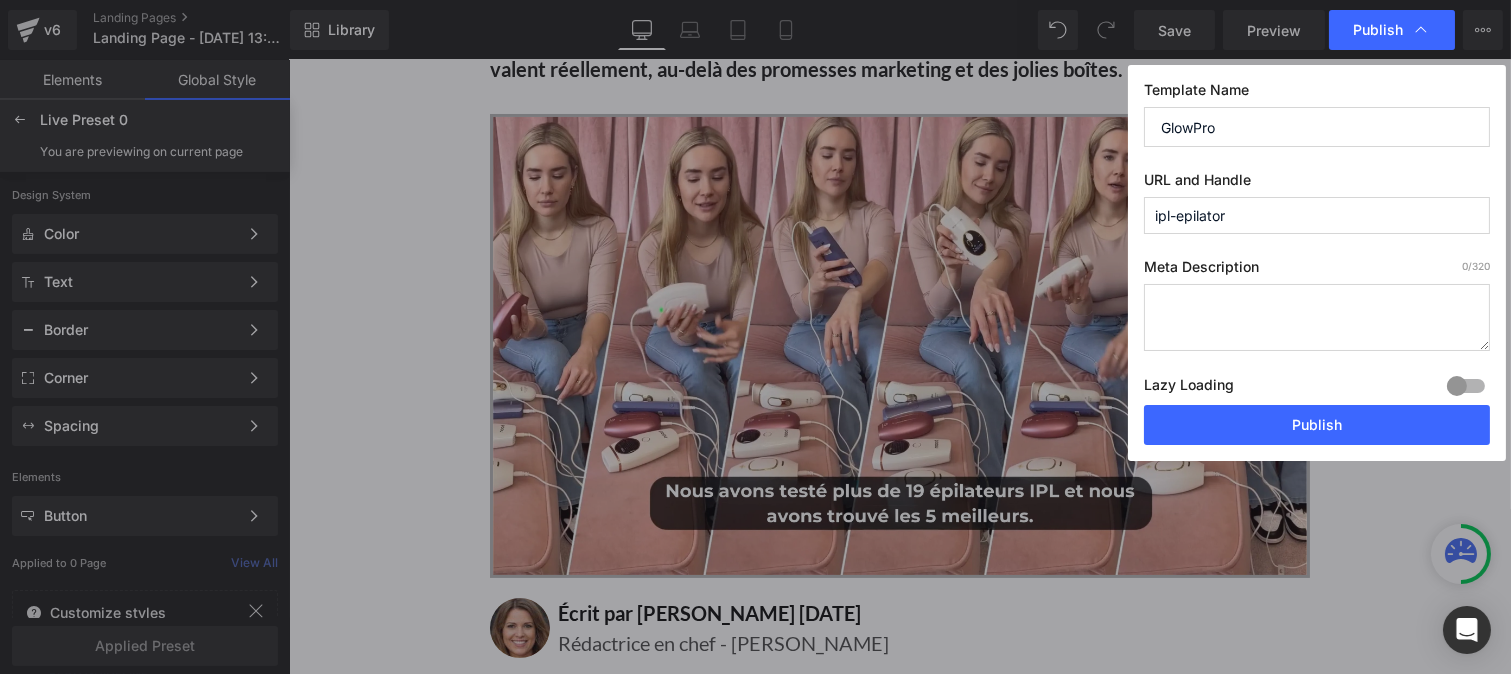 type on "GlowPro" 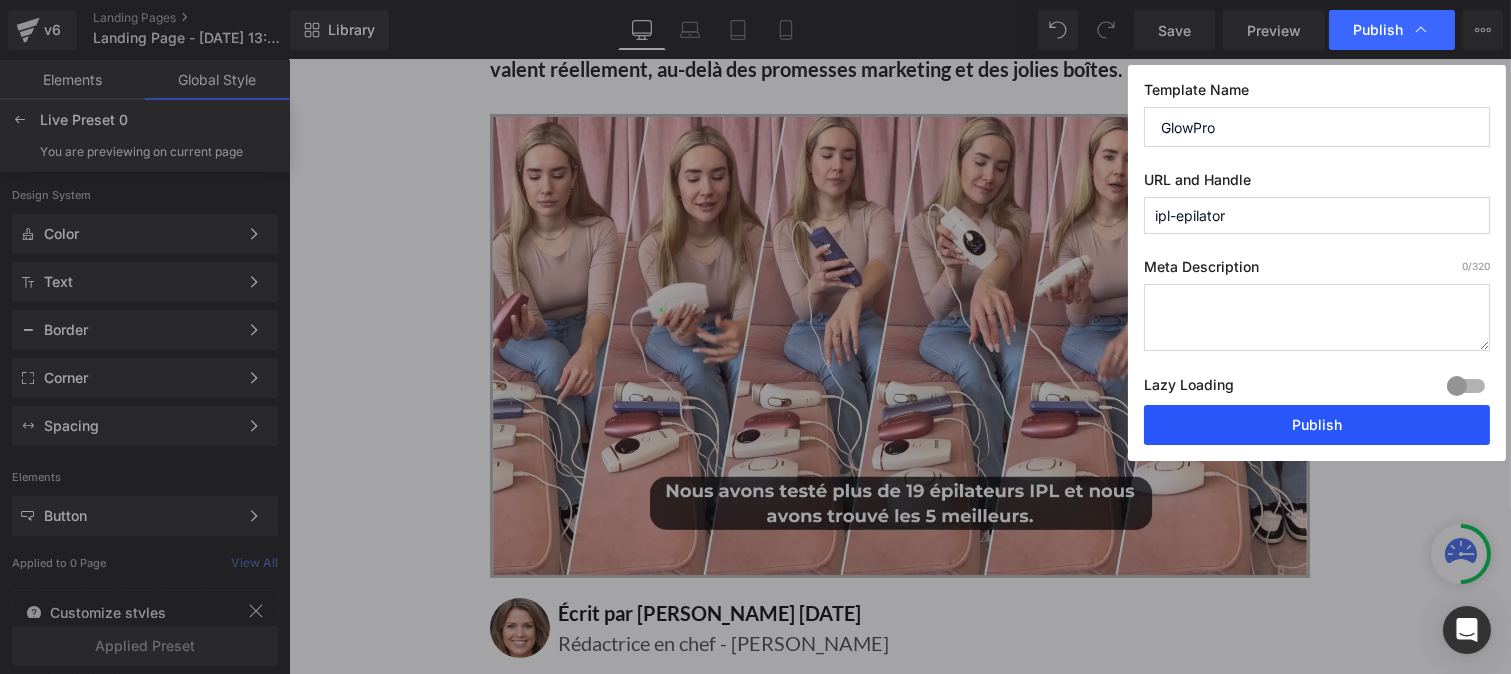 click on "Publish" at bounding box center [1317, 425] 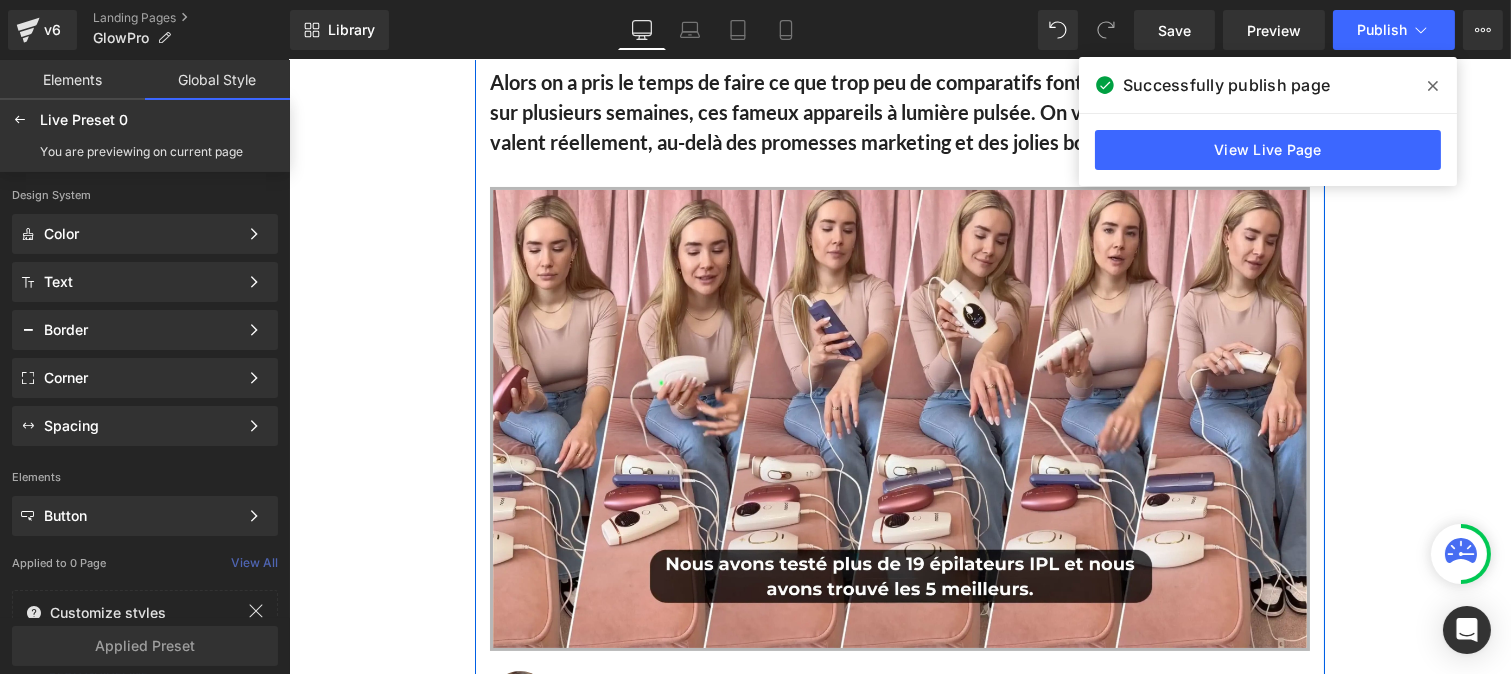 scroll, scrollTop: 426, scrollLeft: 0, axis: vertical 